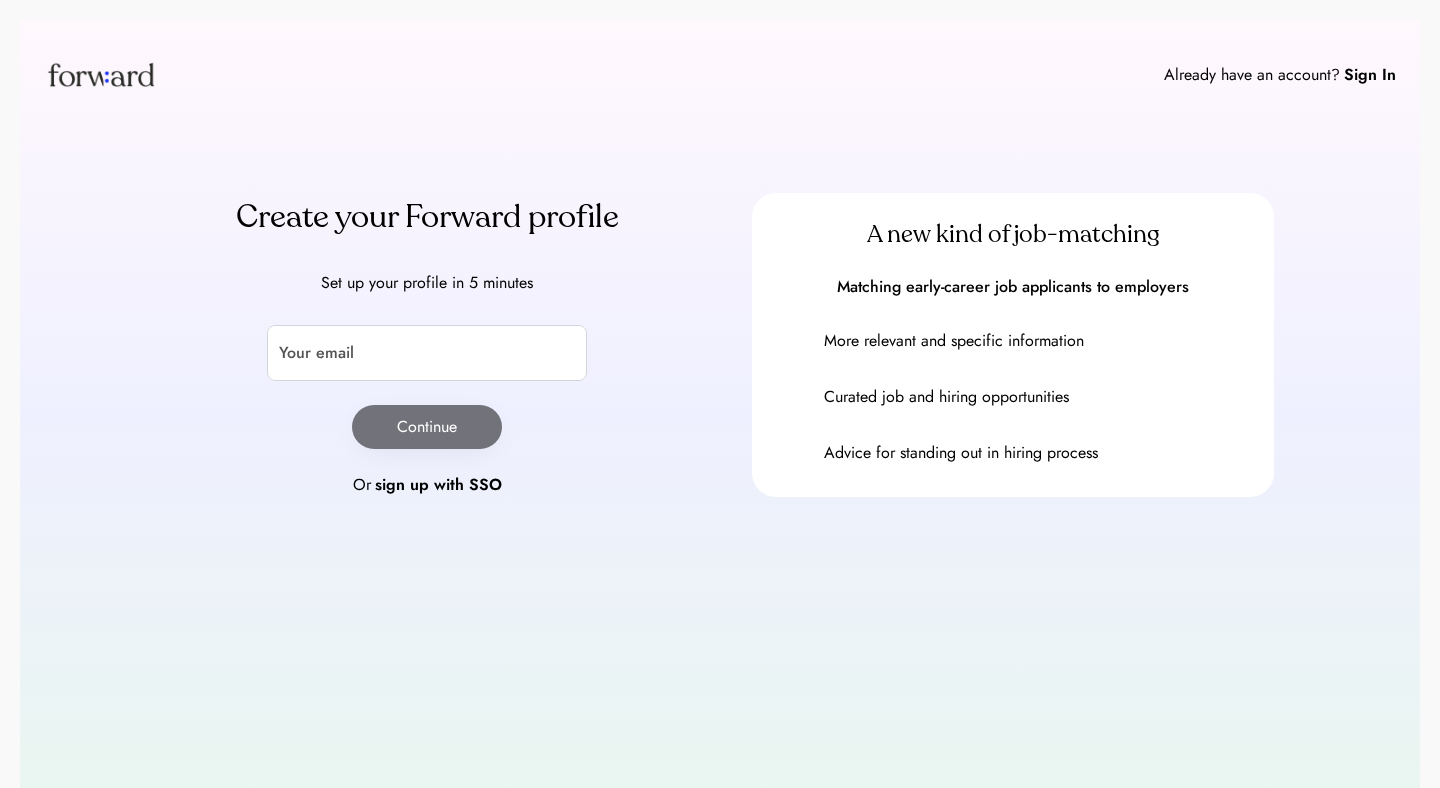 scroll, scrollTop: 0, scrollLeft: 0, axis: both 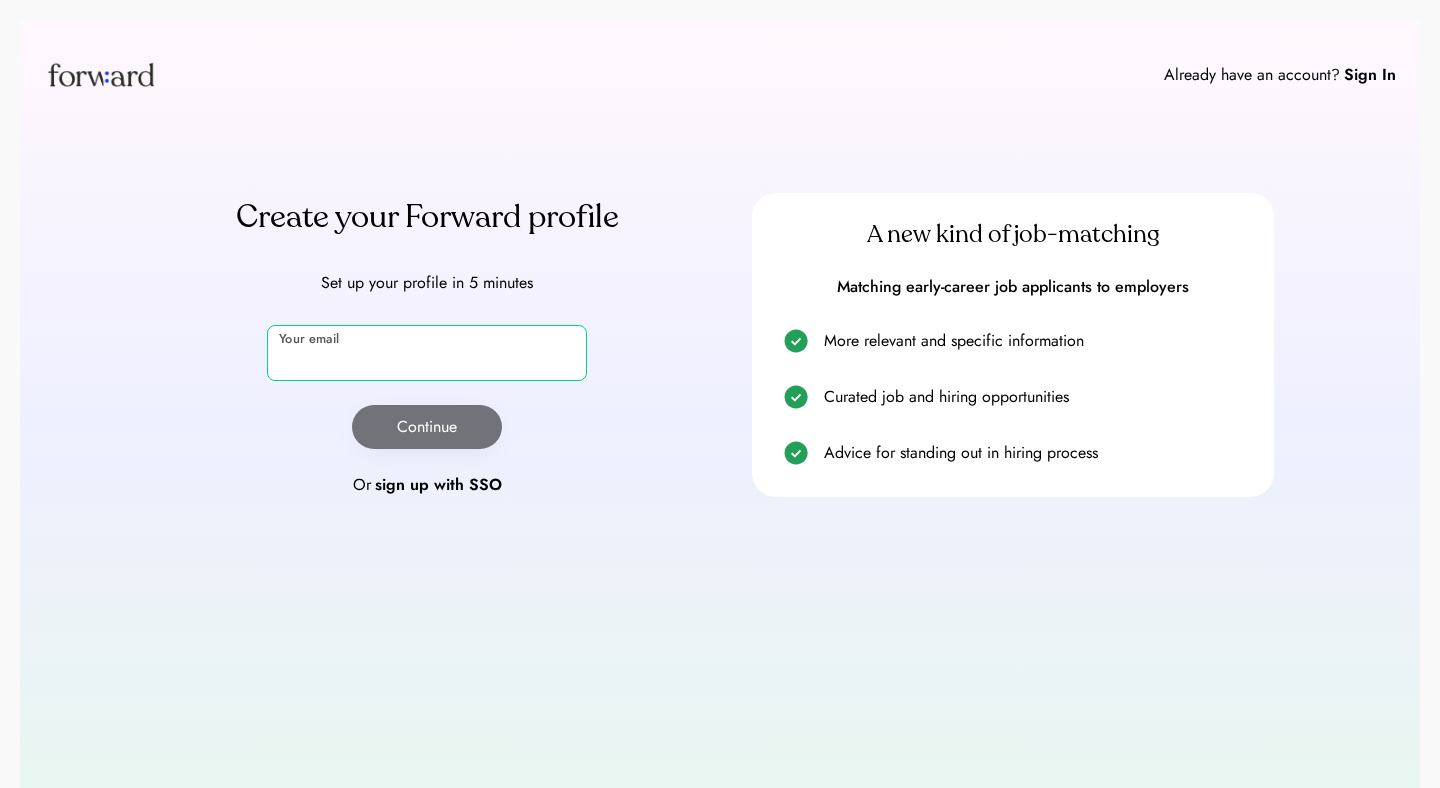 click at bounding box center [427, 353] 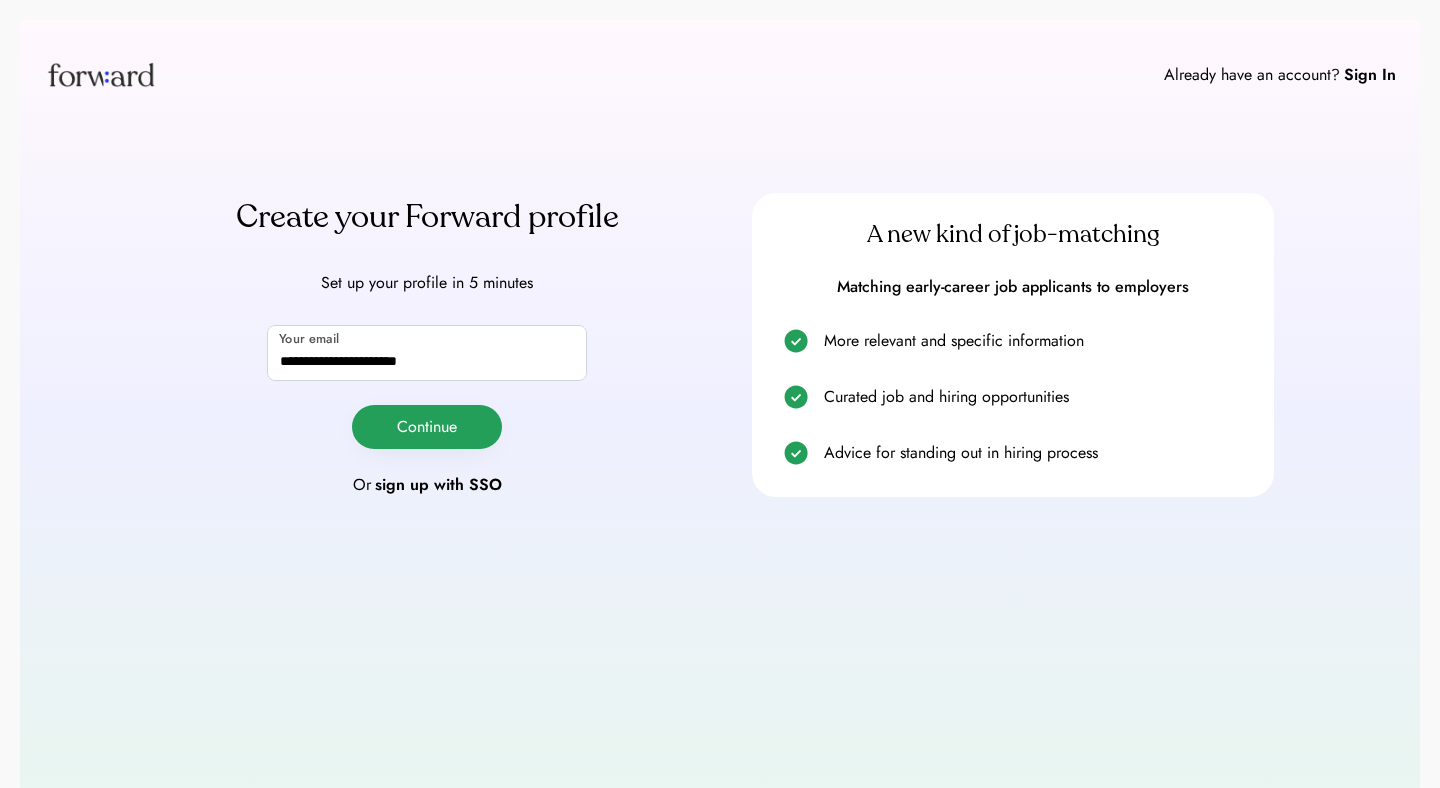 click on "Continue" at bounding box center (427, 427) 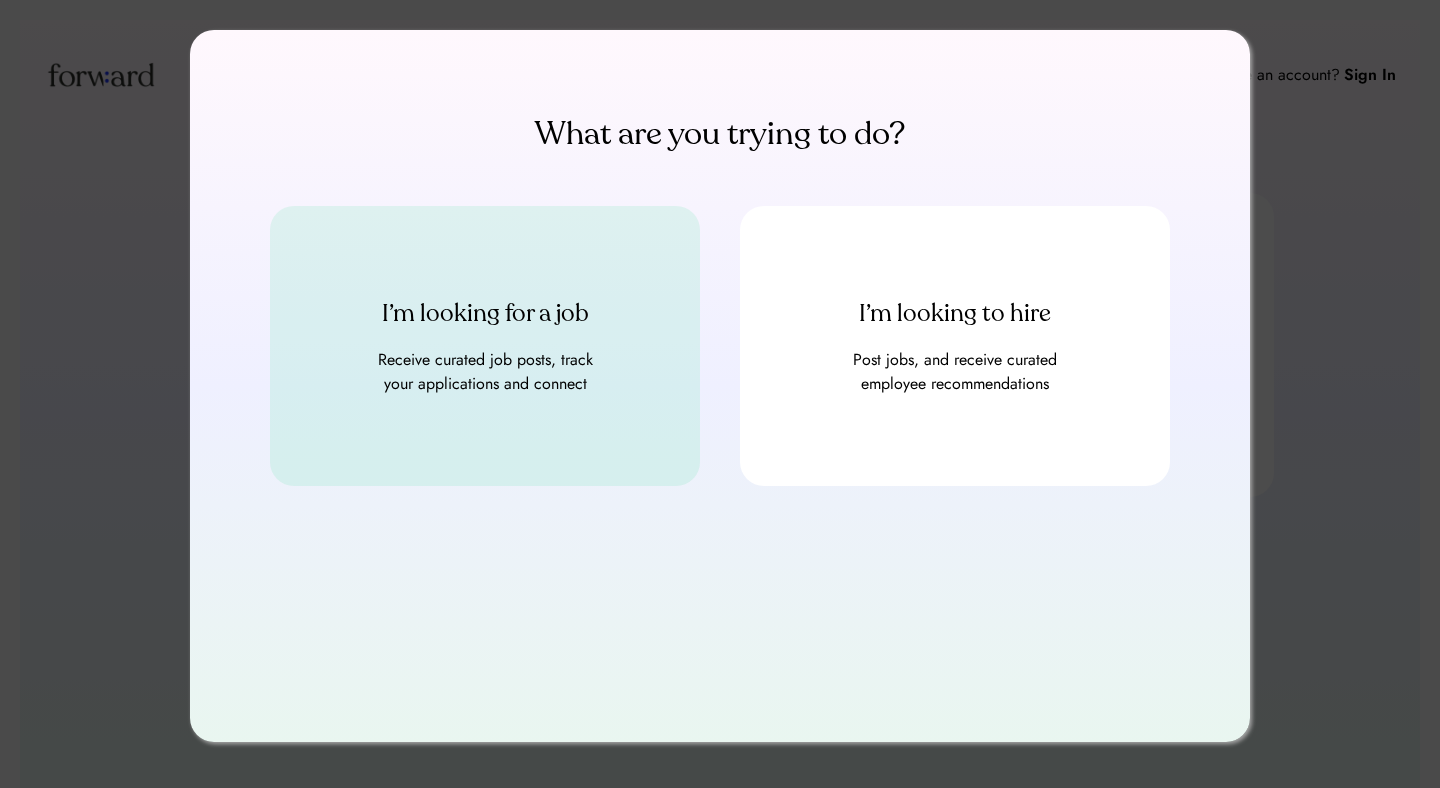 click on "I’m looking for a job Receive curated job posts, track your applications and connect" at bounding box center [485, 346] 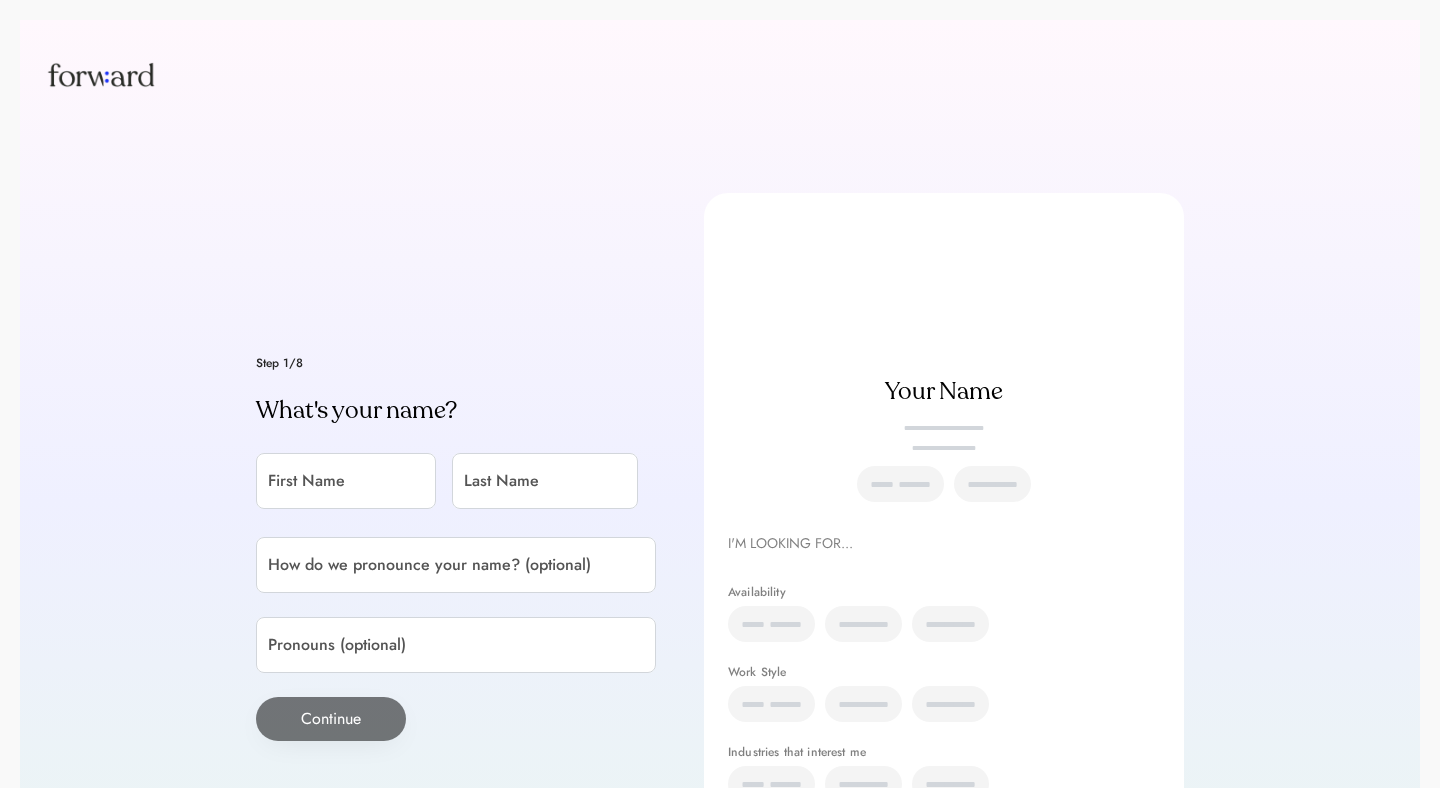 scroll, scrollTop: 0, scrollLeft: 0, axis: both 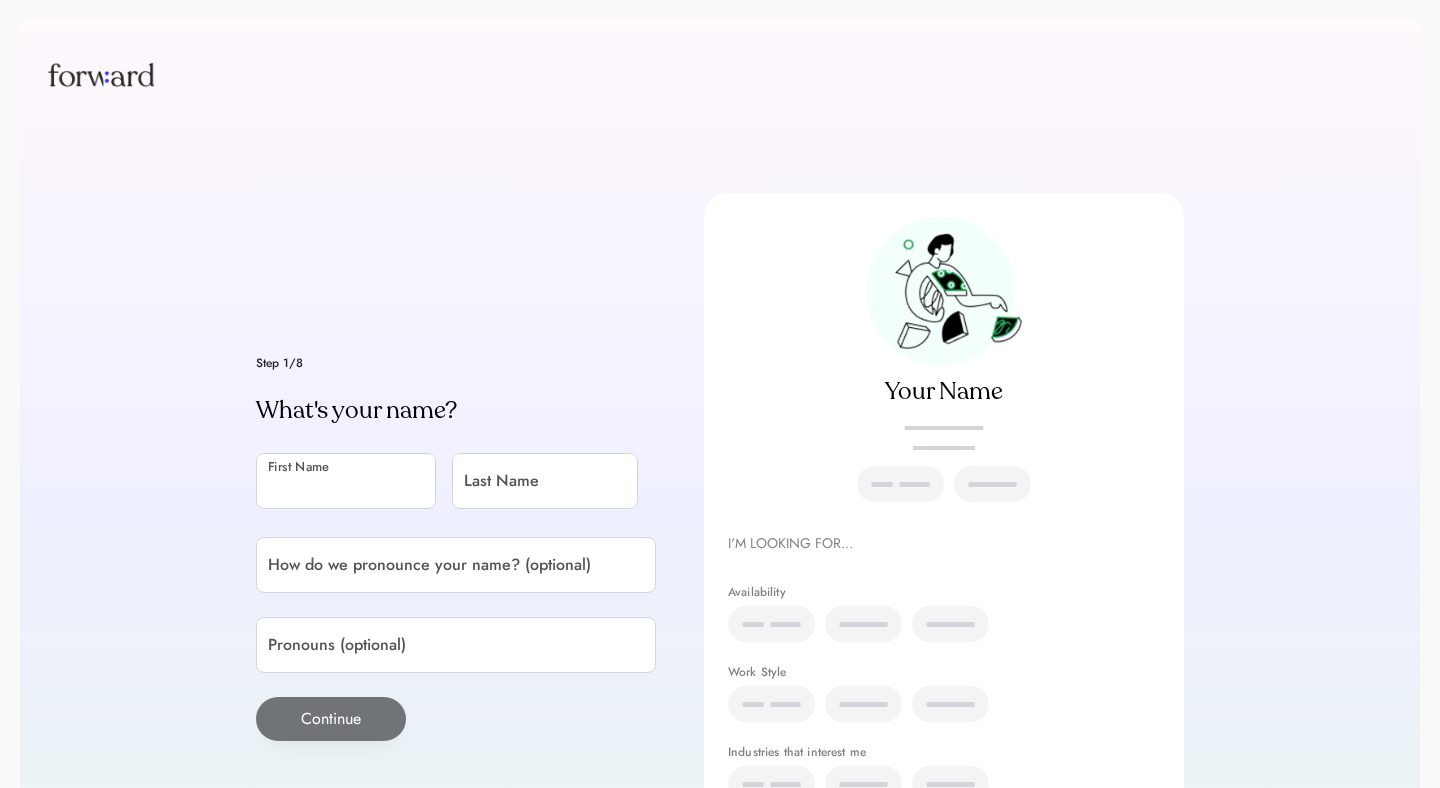click at bounding box center (346, 481) 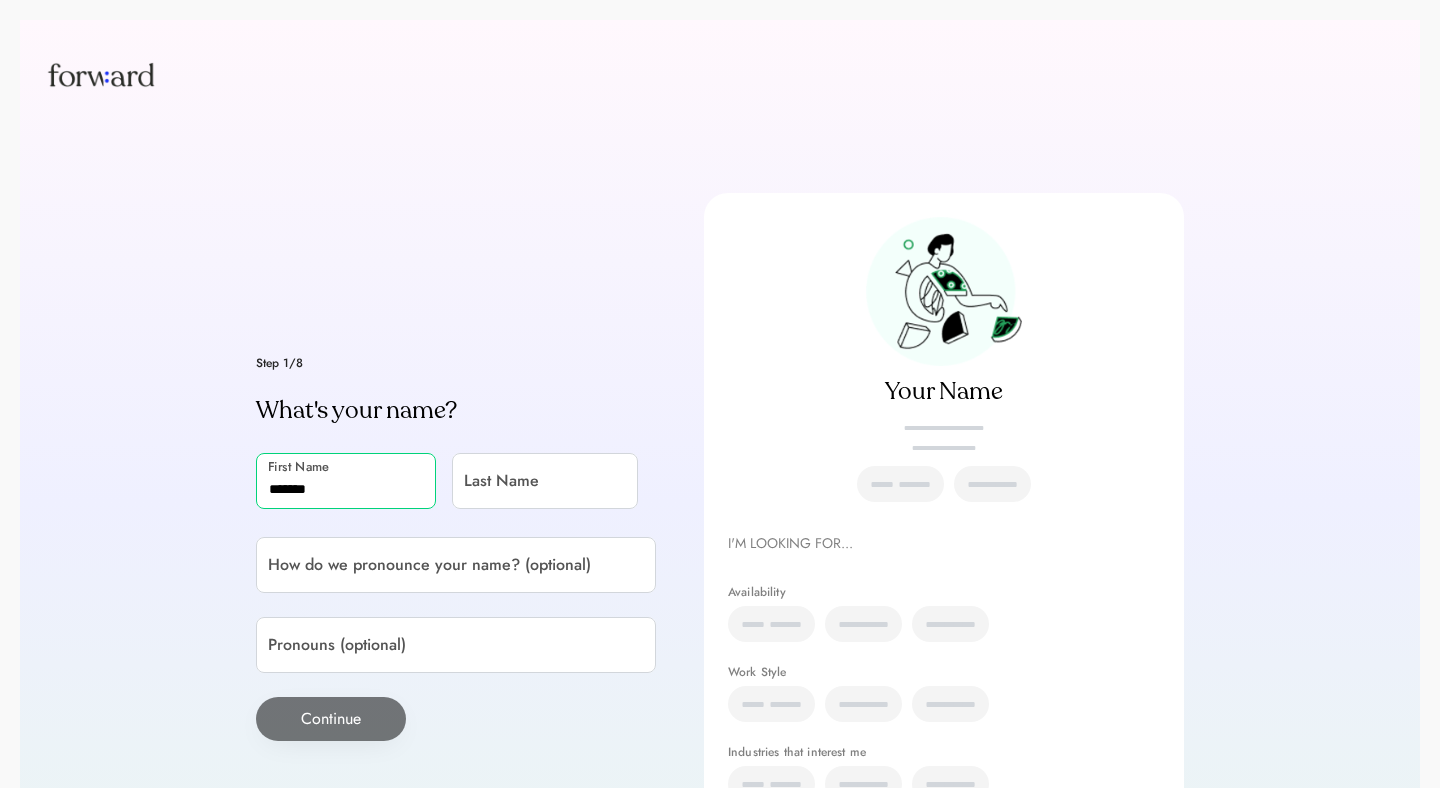 type on "*******" 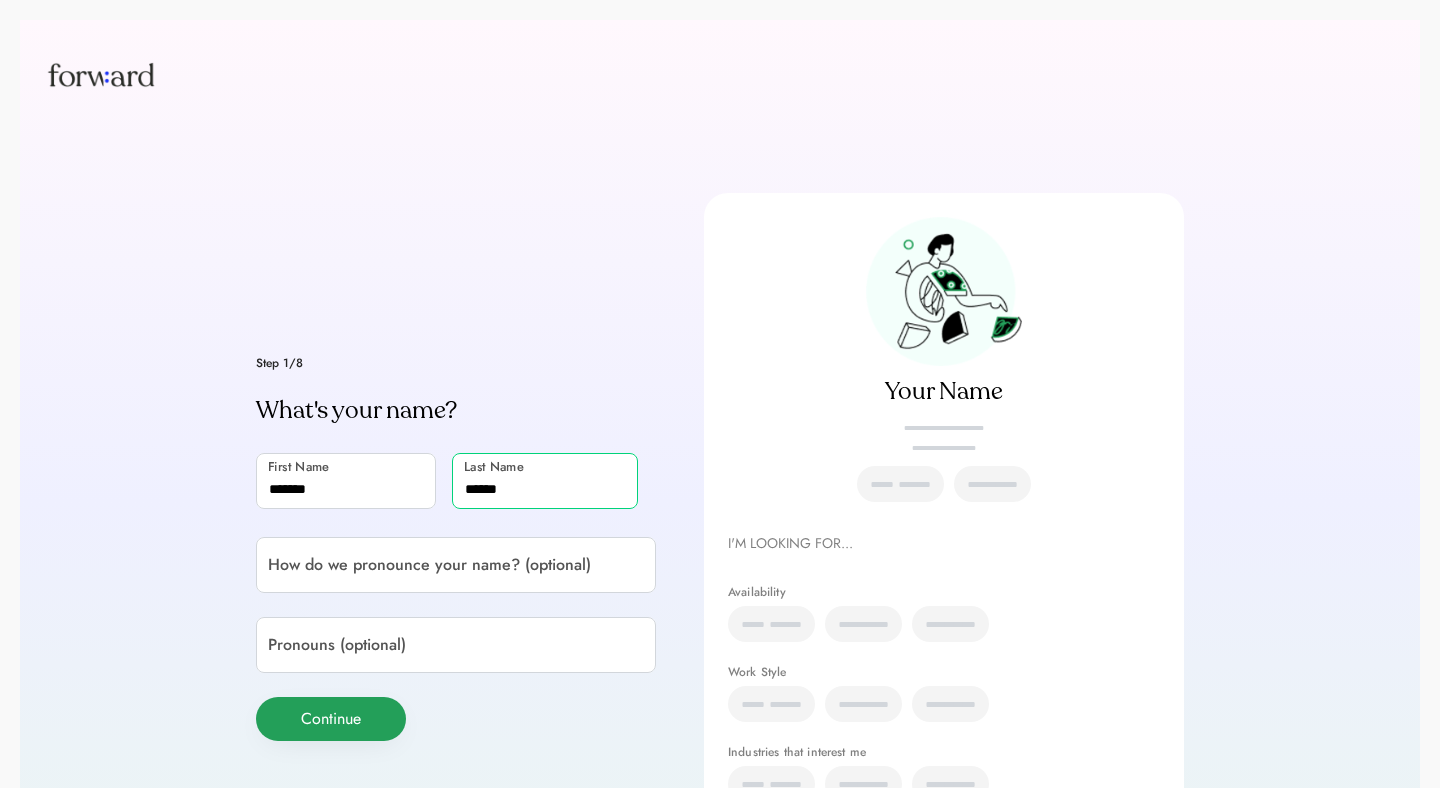 type on "******" 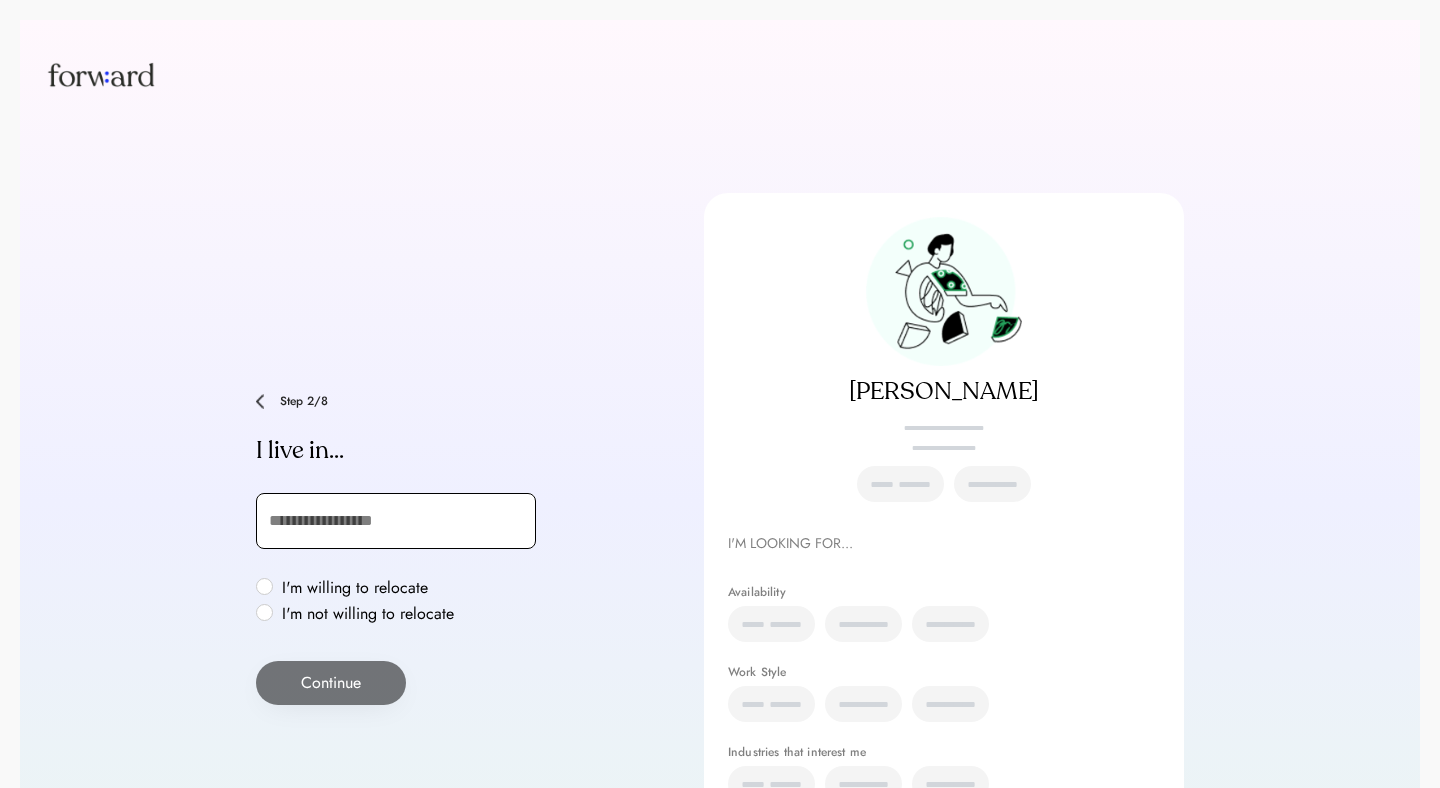 click at bounding box center (396, 521) 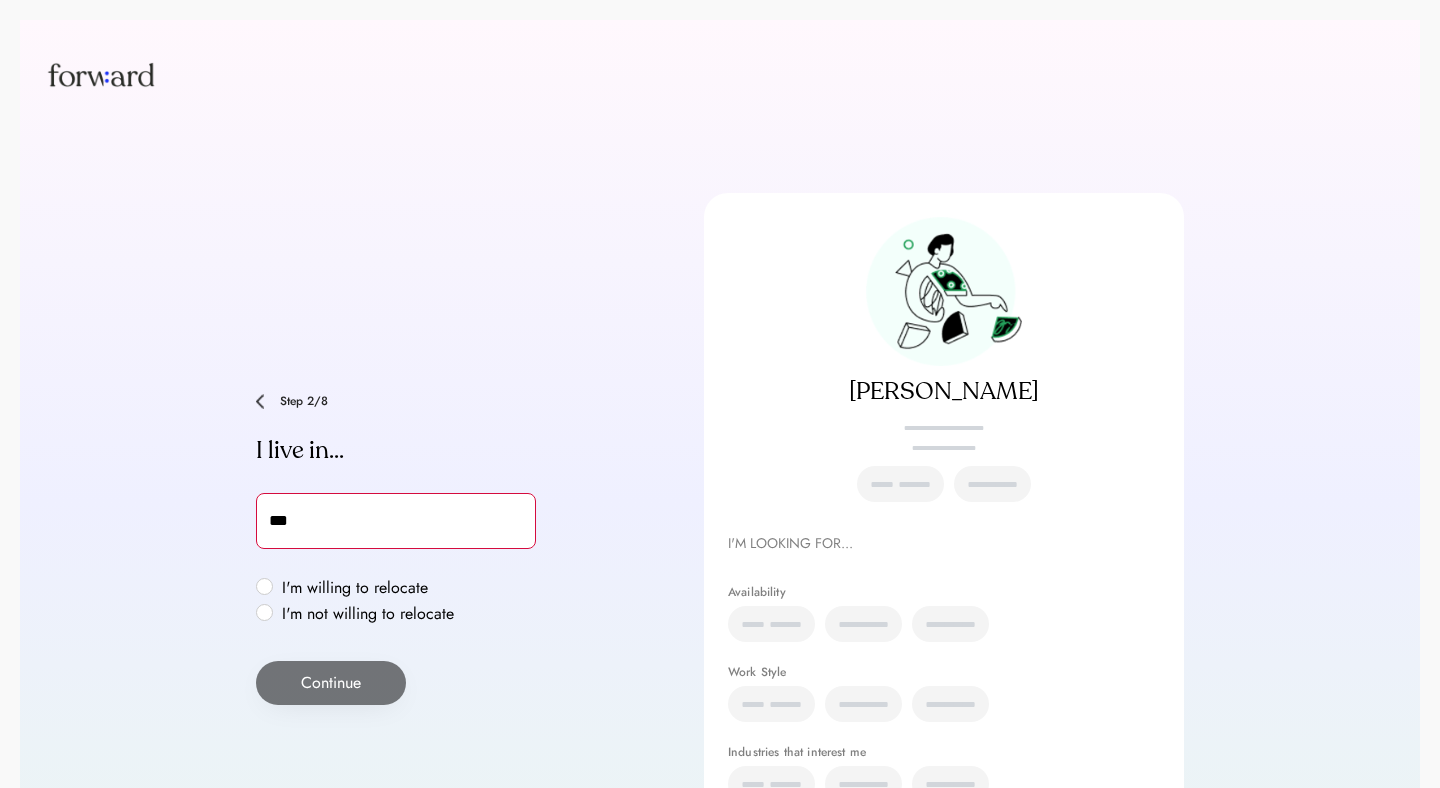 type on "***" 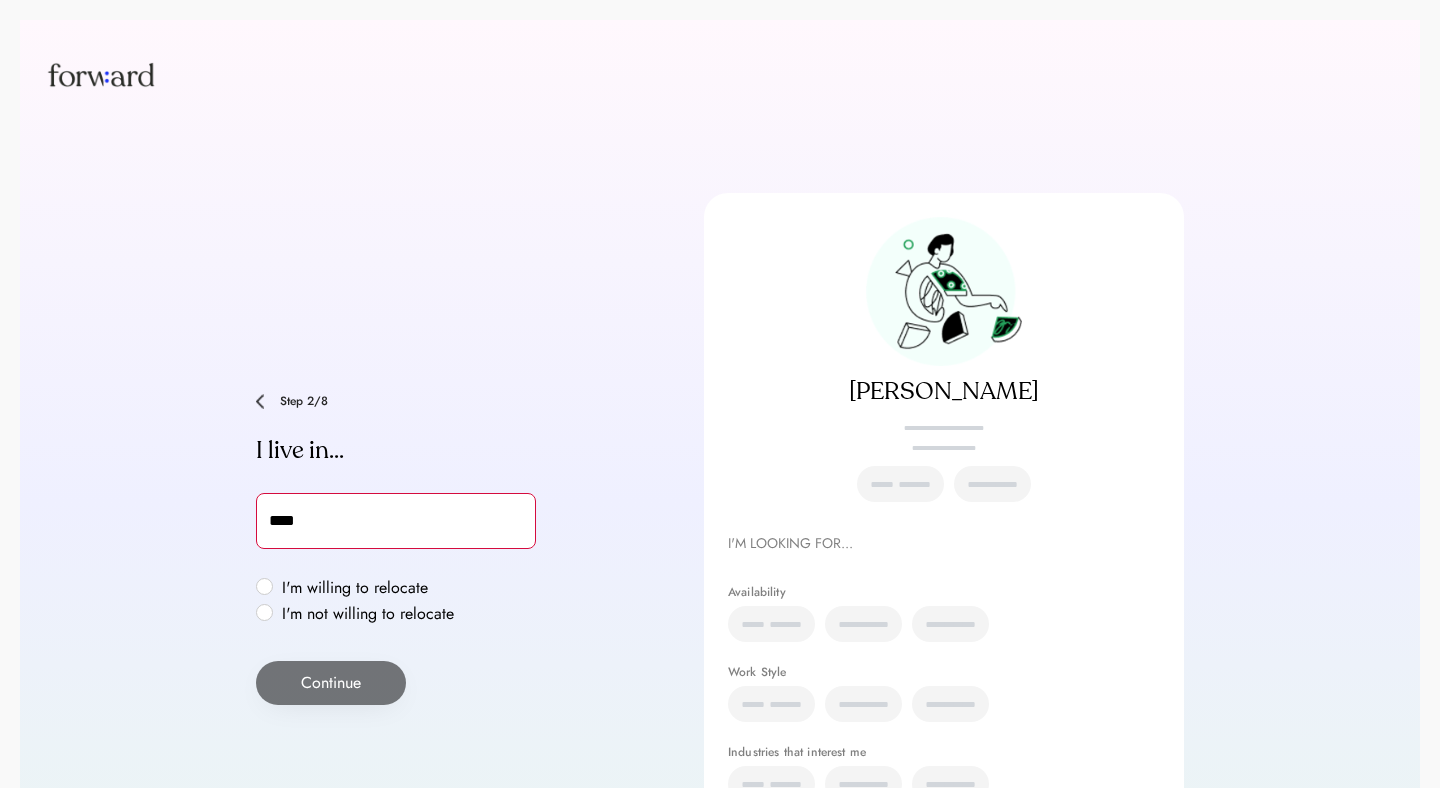 type on "**********" 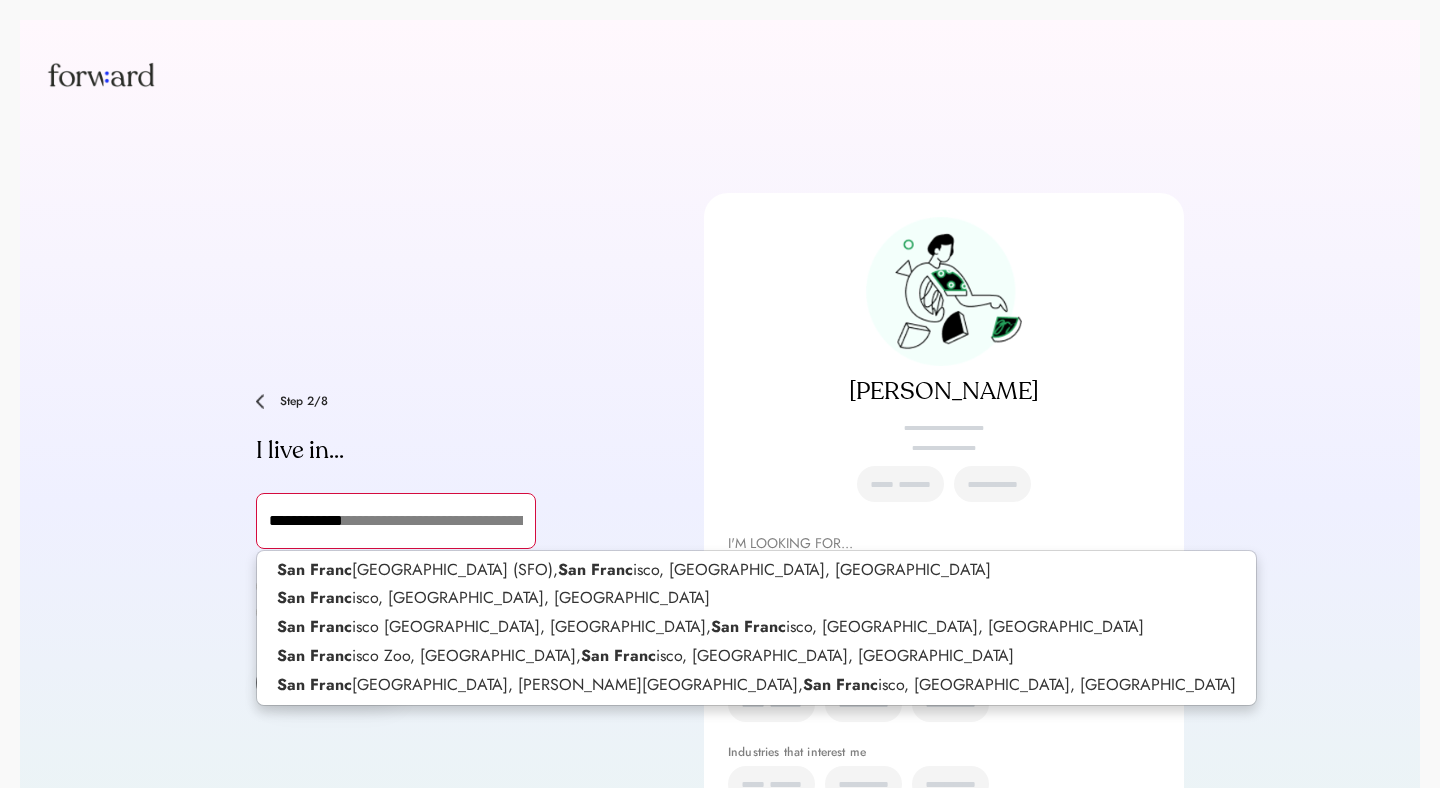type on "**********" 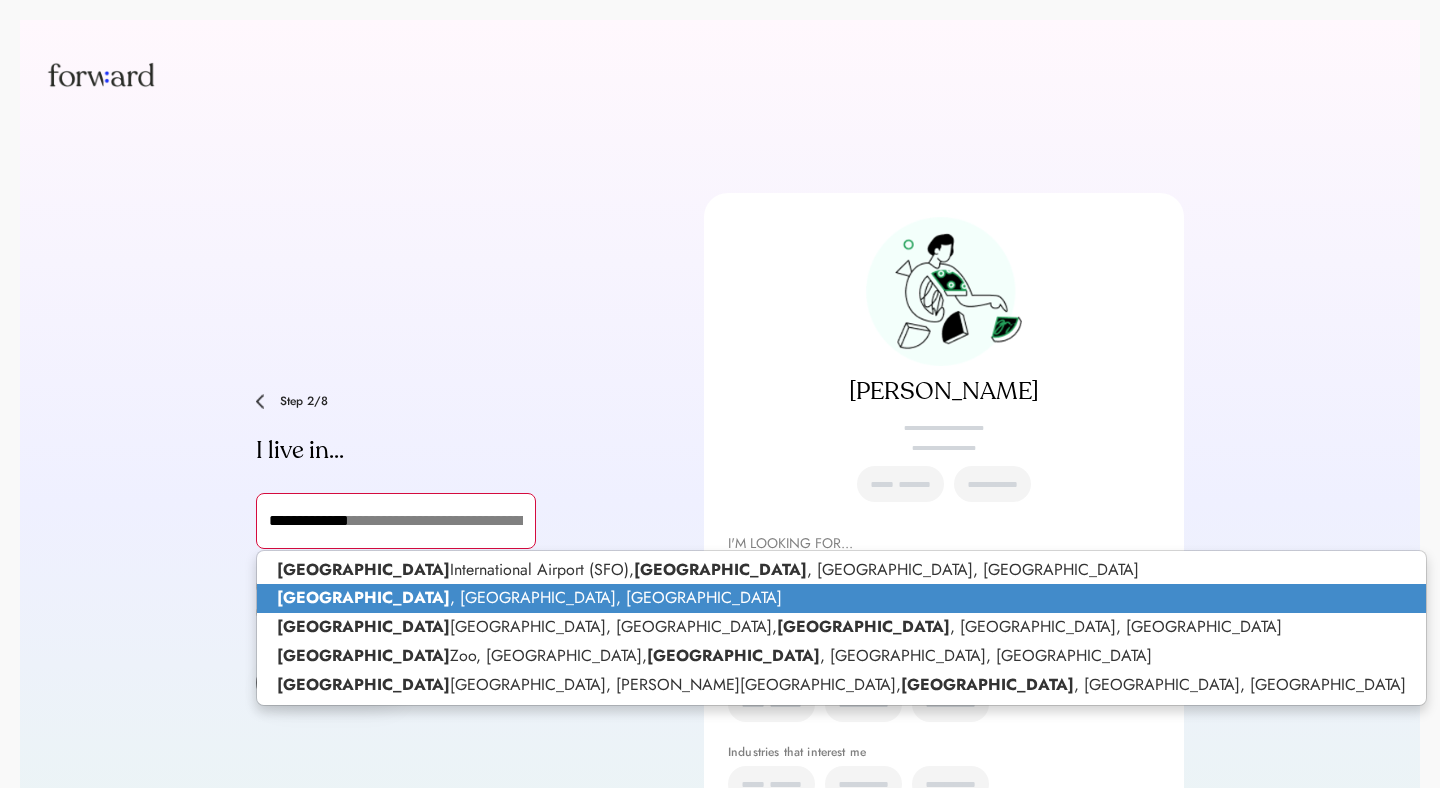 click on "San Francisco" 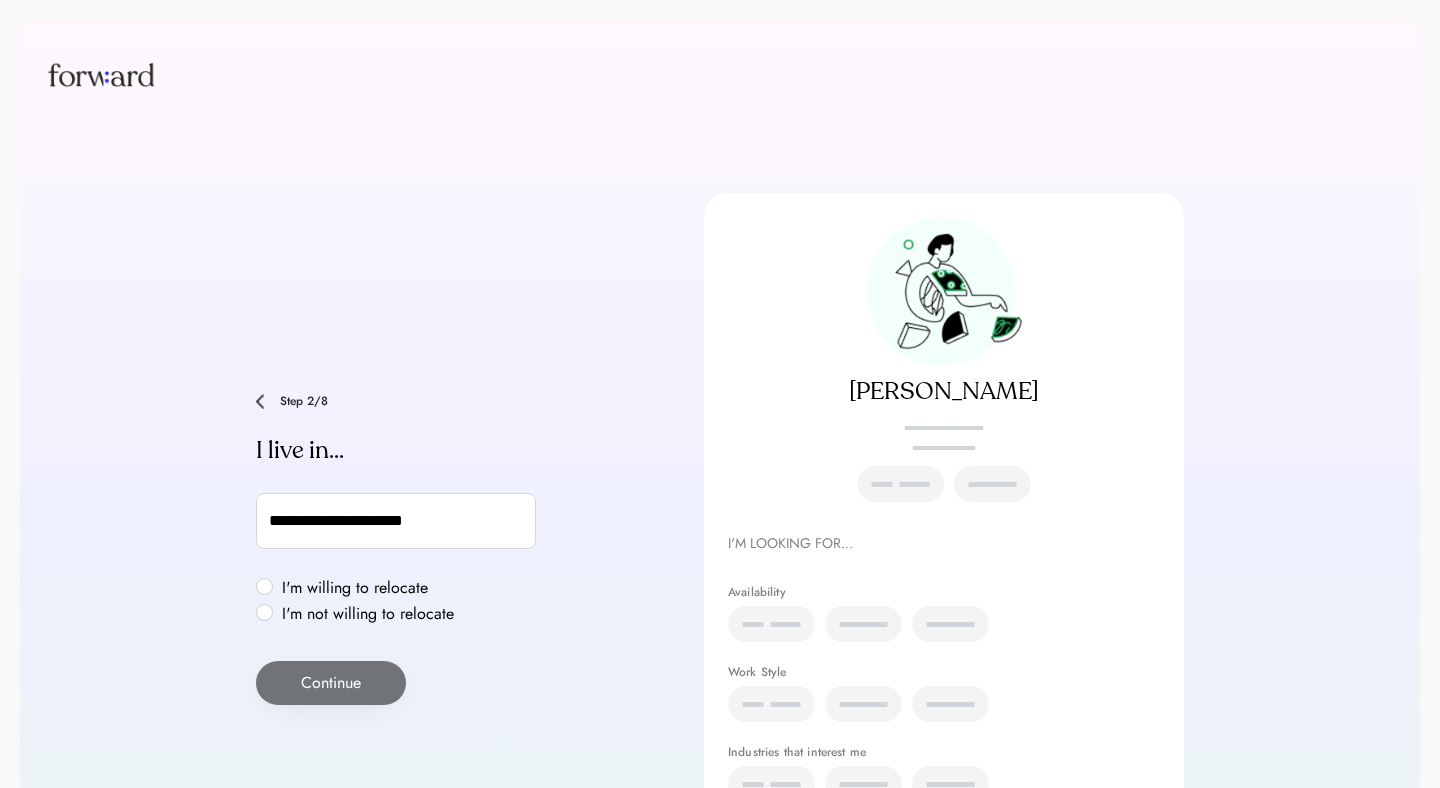 type on "**********" 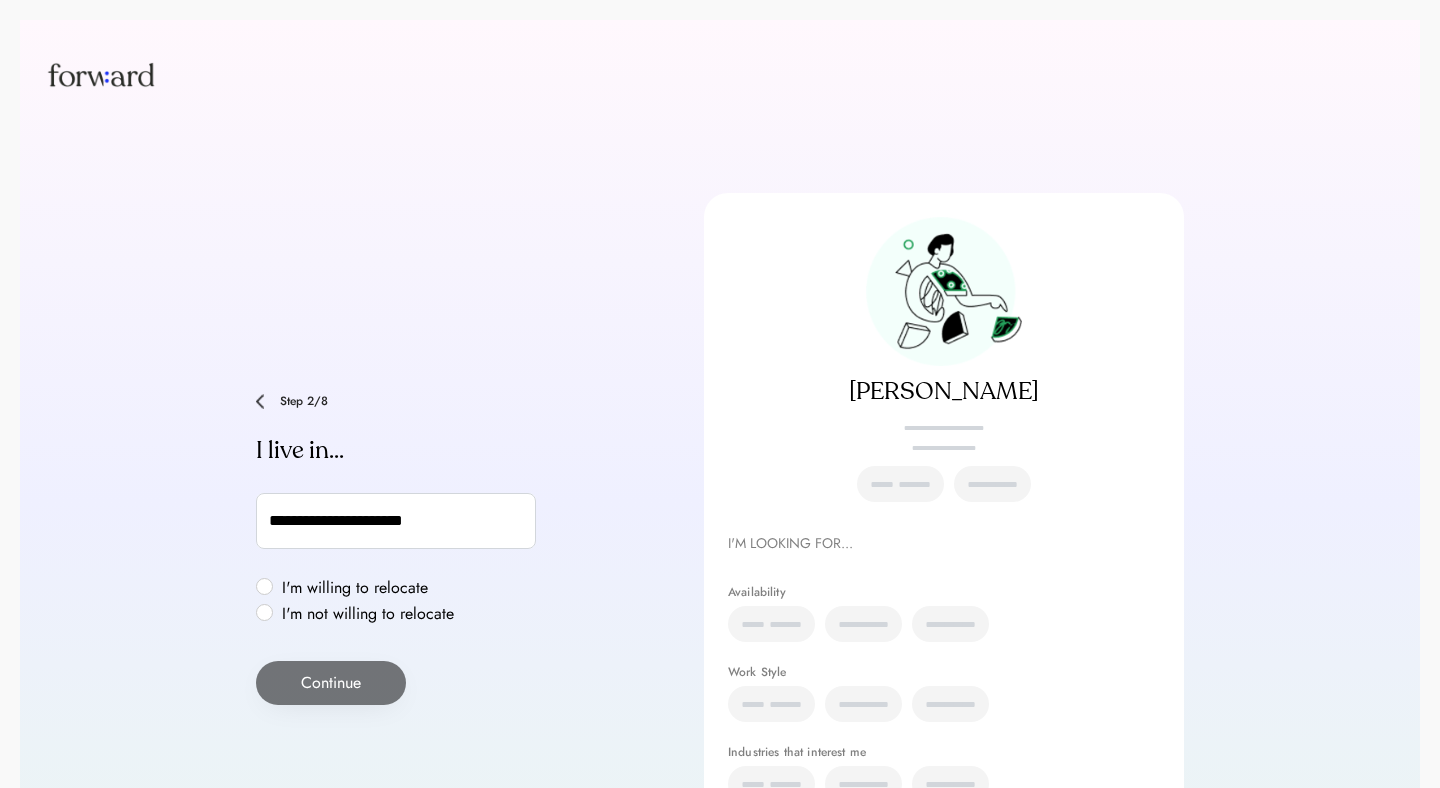 click on "I'm not willing to relocate" at bounding box center [368, 614] 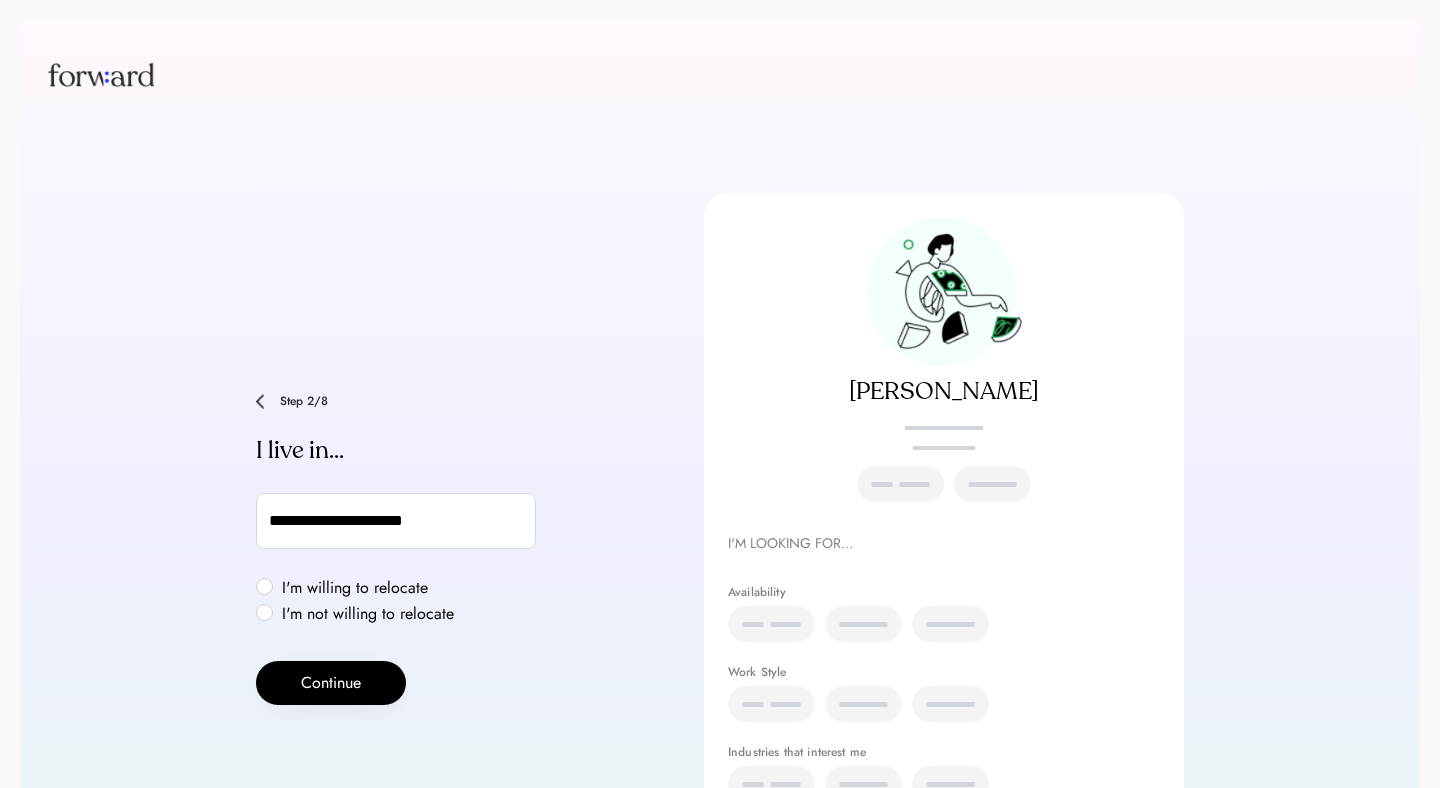 click on "Continue" at bounding box center (331, 683) 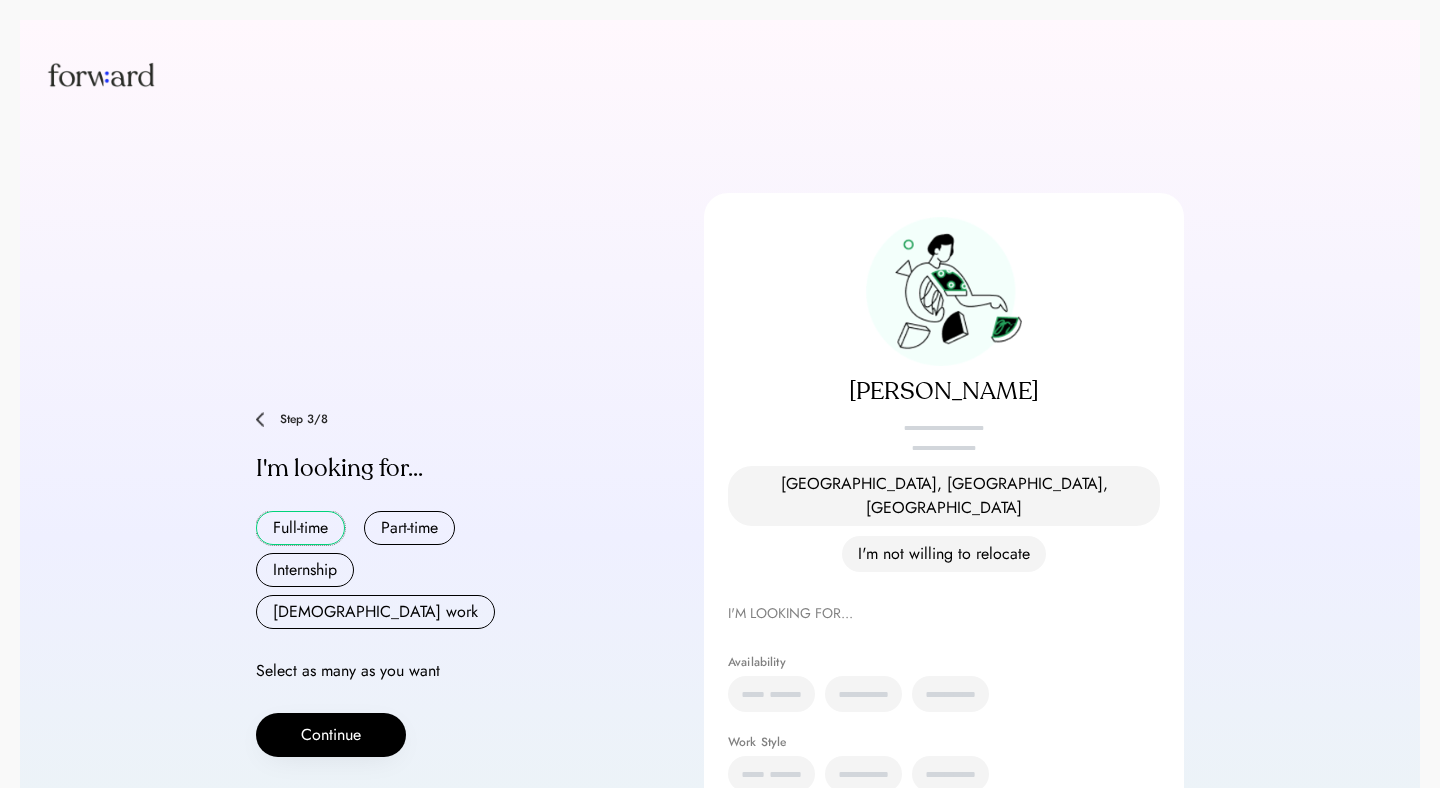 click on "Full-time" at bounding box center [300, 528] 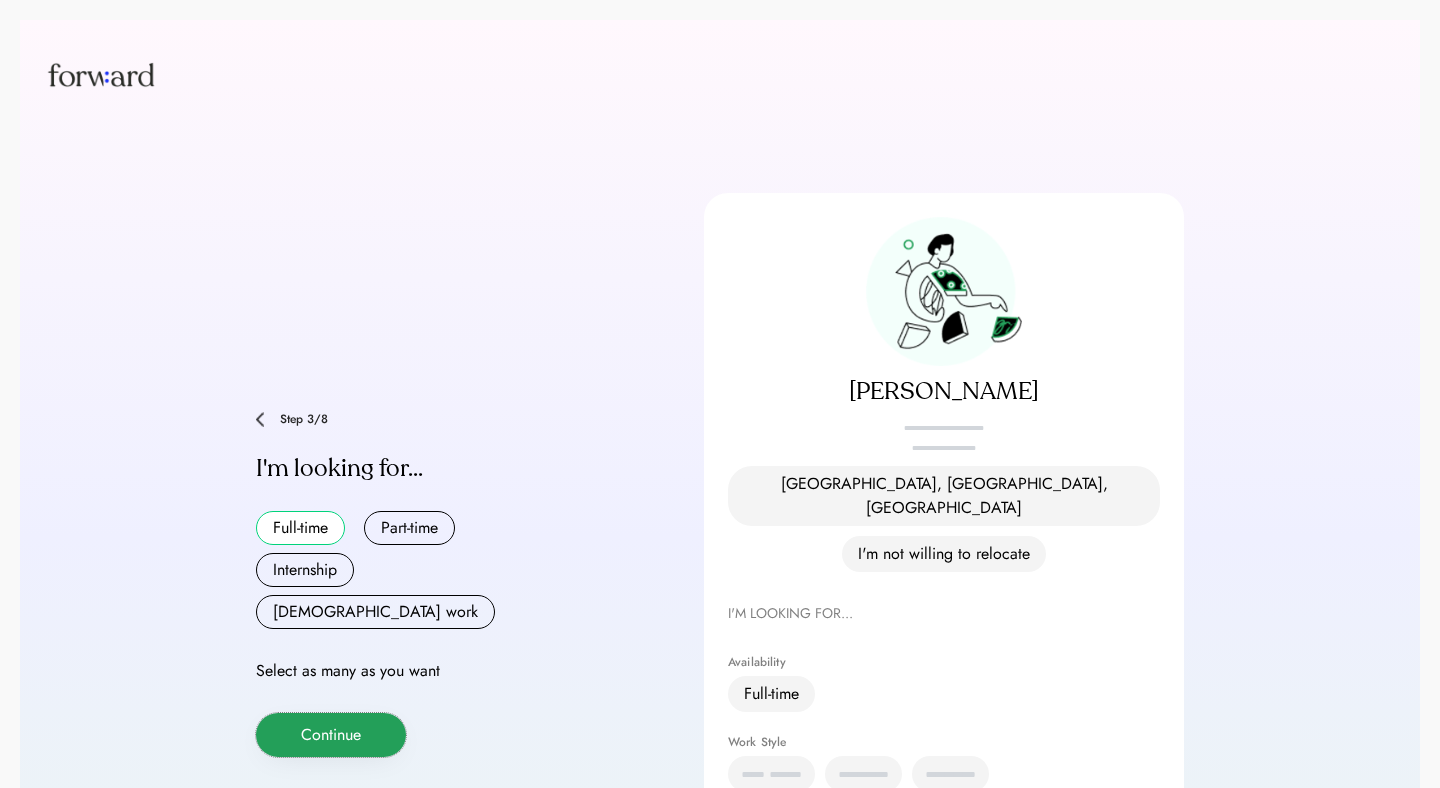 click on "Continue" at bounding box center [331, 735] 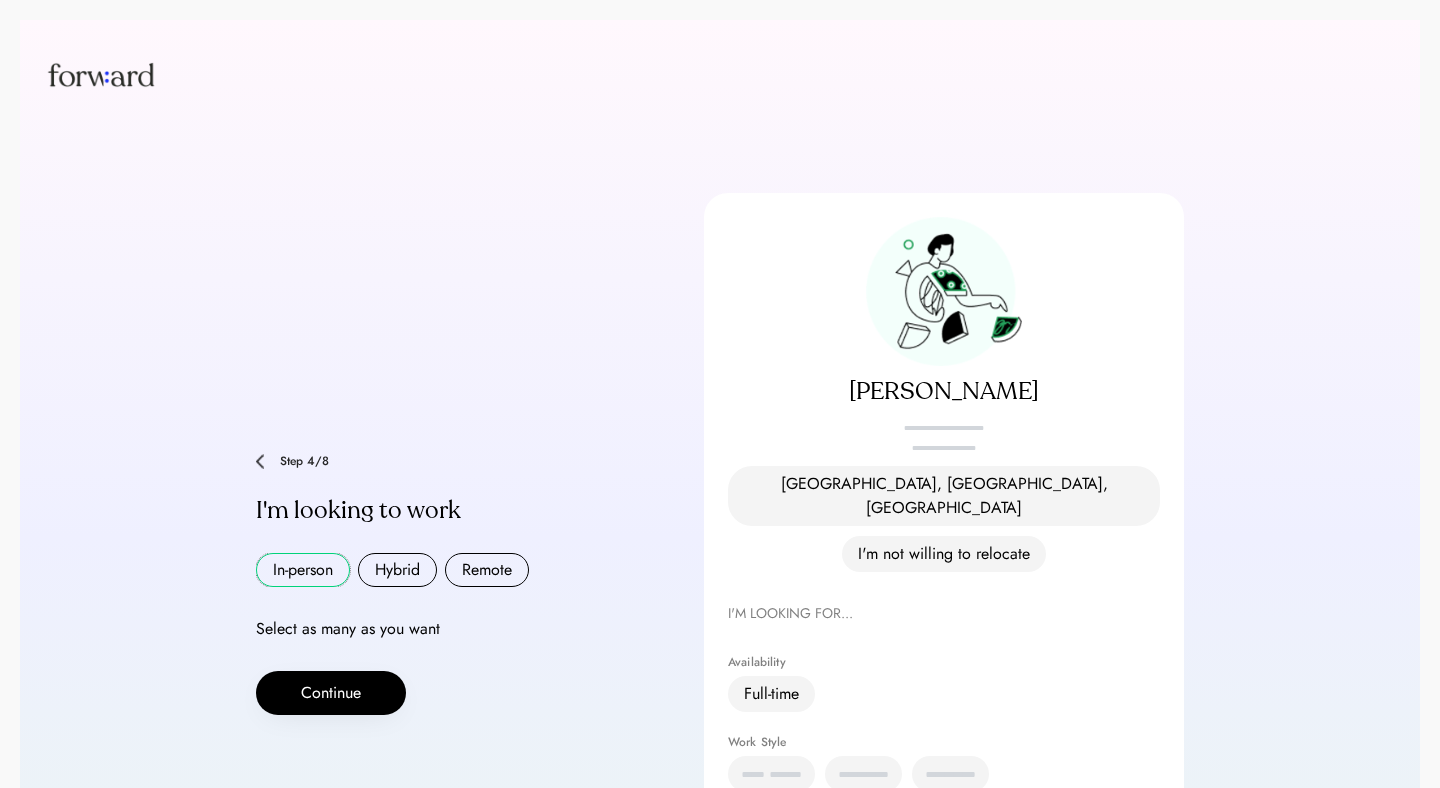 click on "In-person" at bounding box center (303, 570) 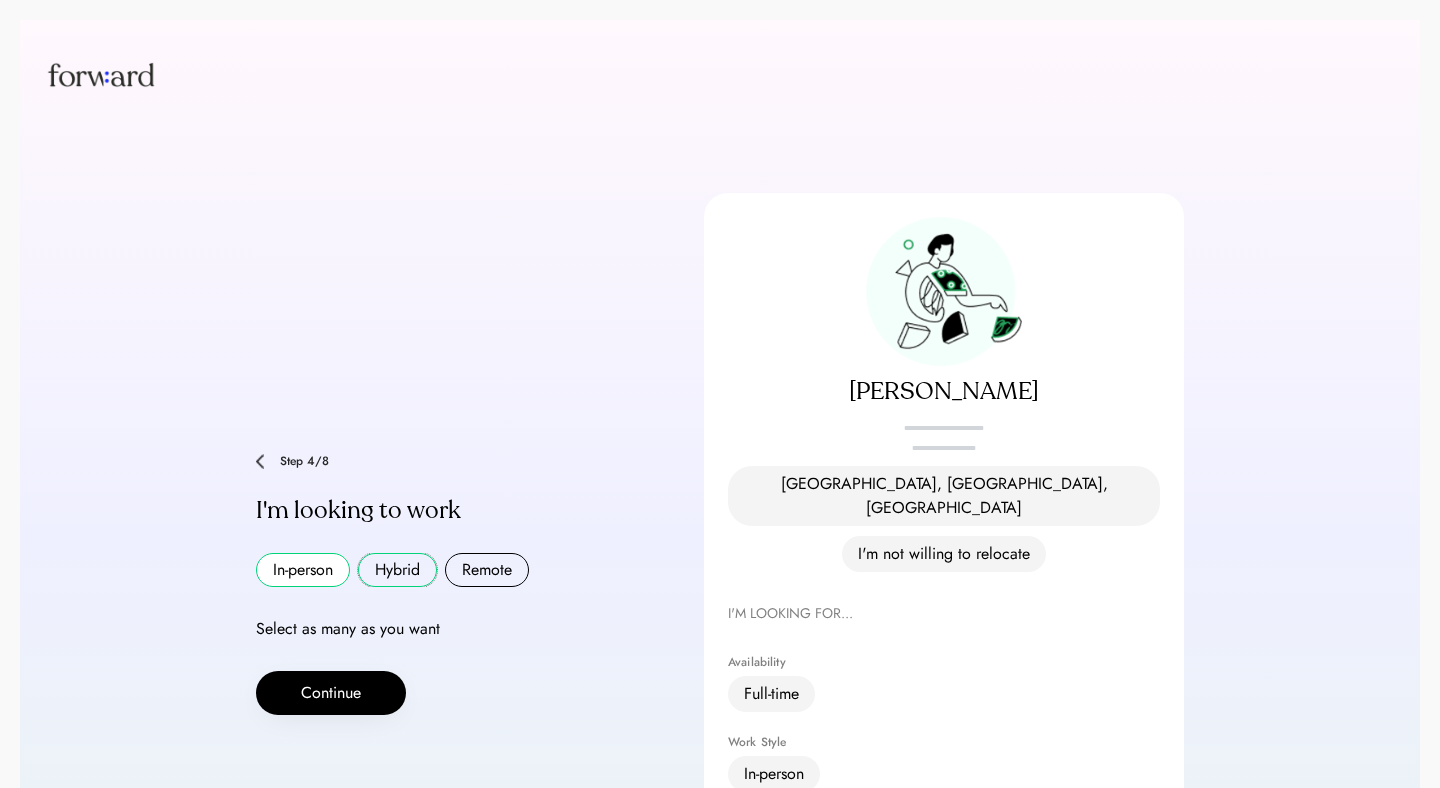 click on "Hybrid" at bounding box center (397, 570) 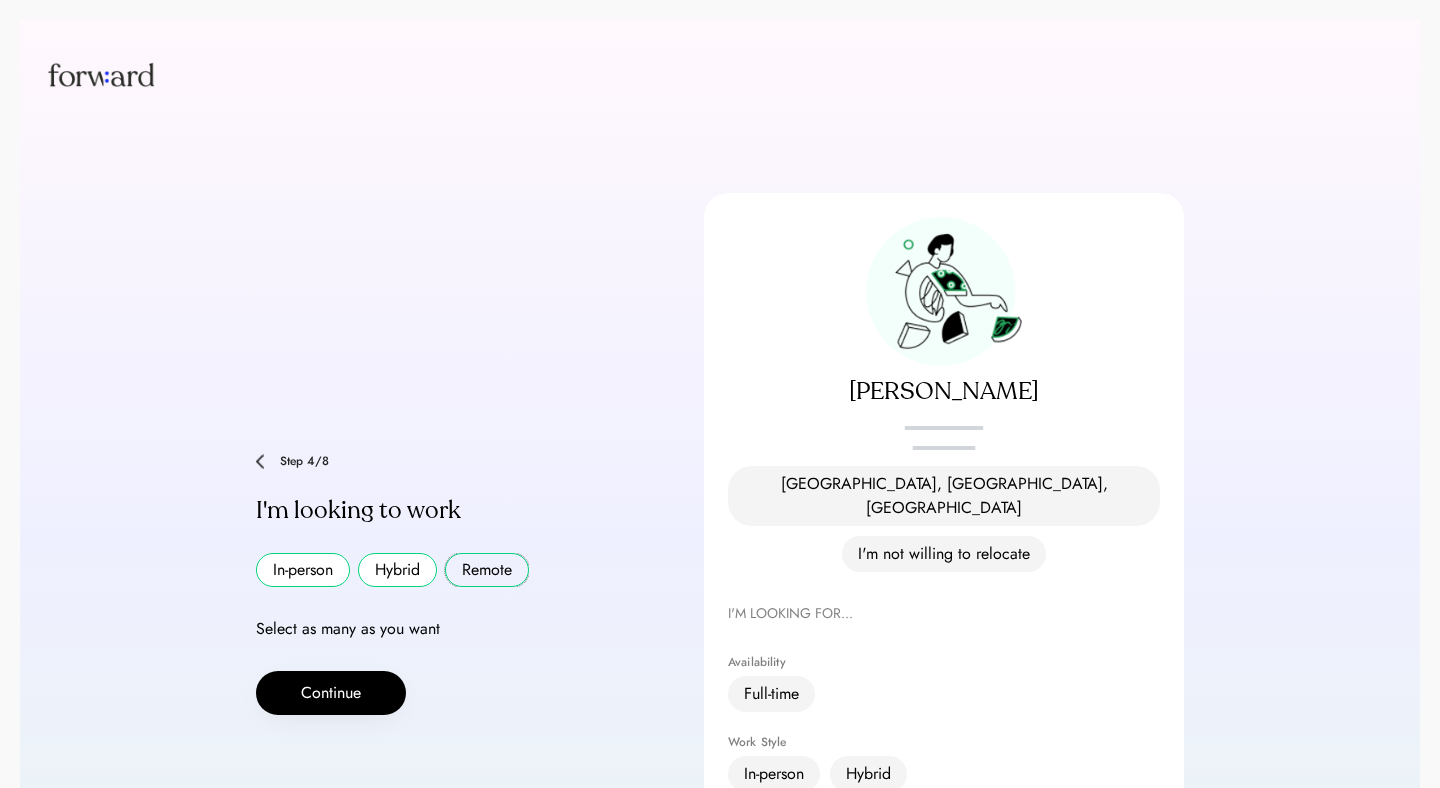 click on "Remote" at bounding box center [487, 570] 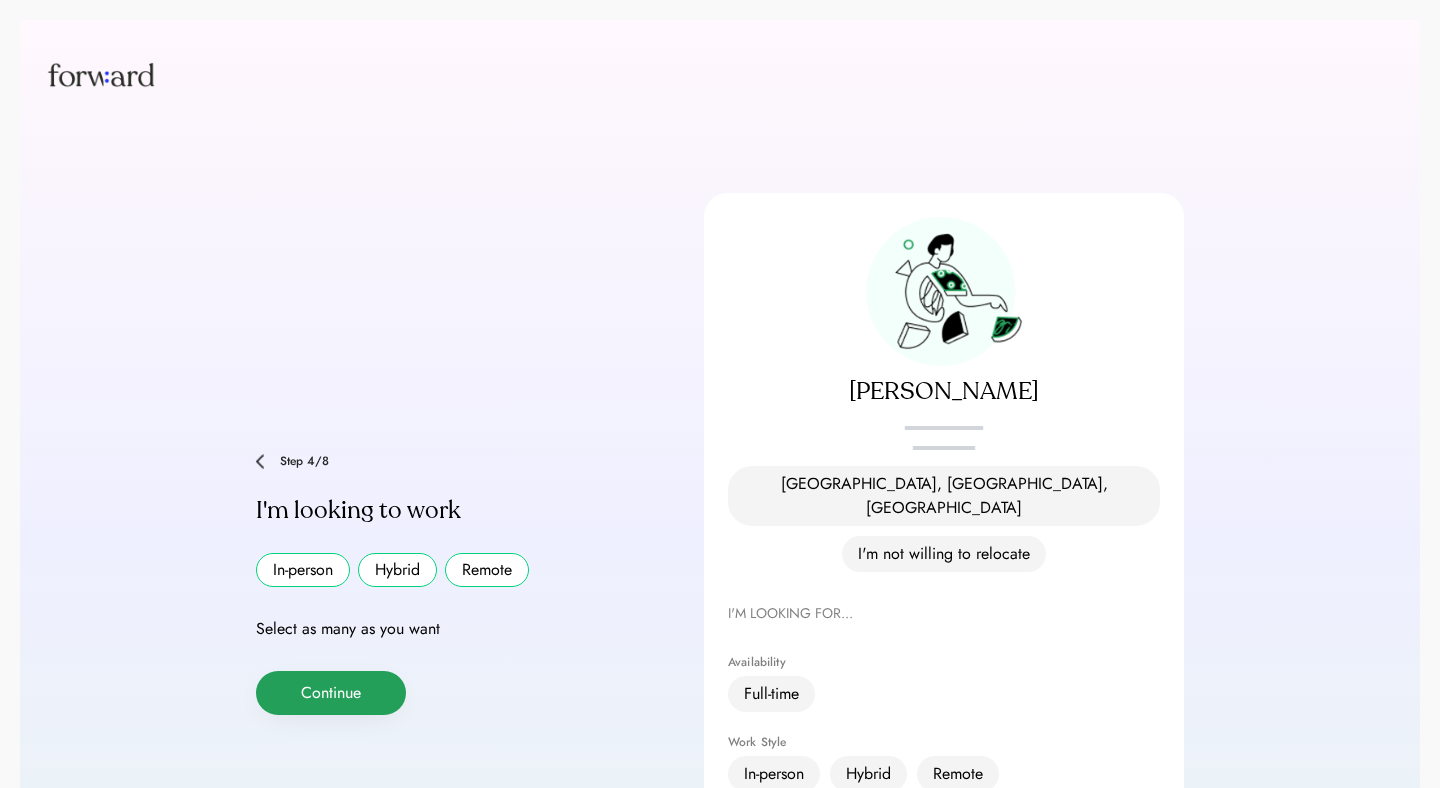 click on "Continue" at bounding box center (331, 693) 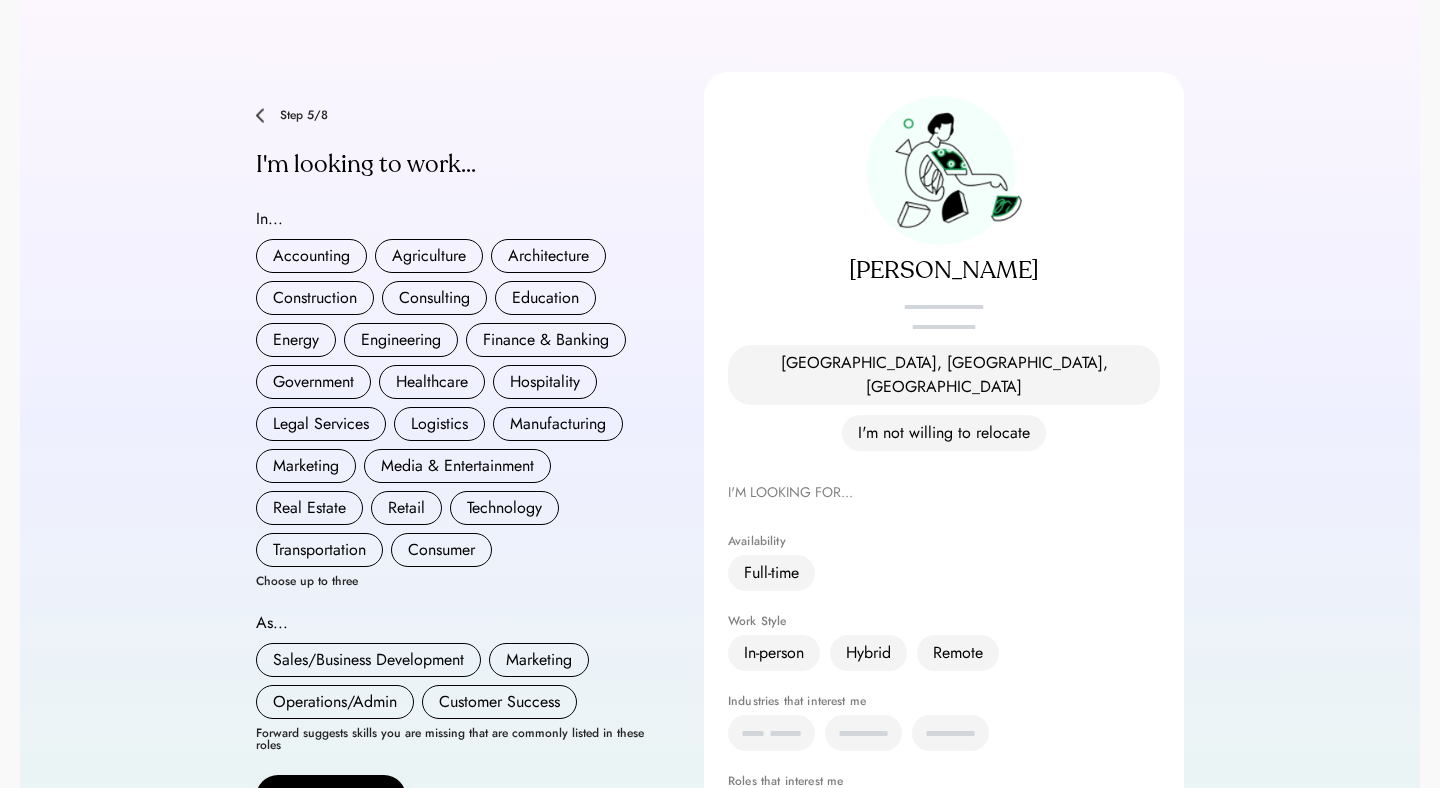 scroll, scrollTop: 162, scrollLeft: 0, axis: vertical 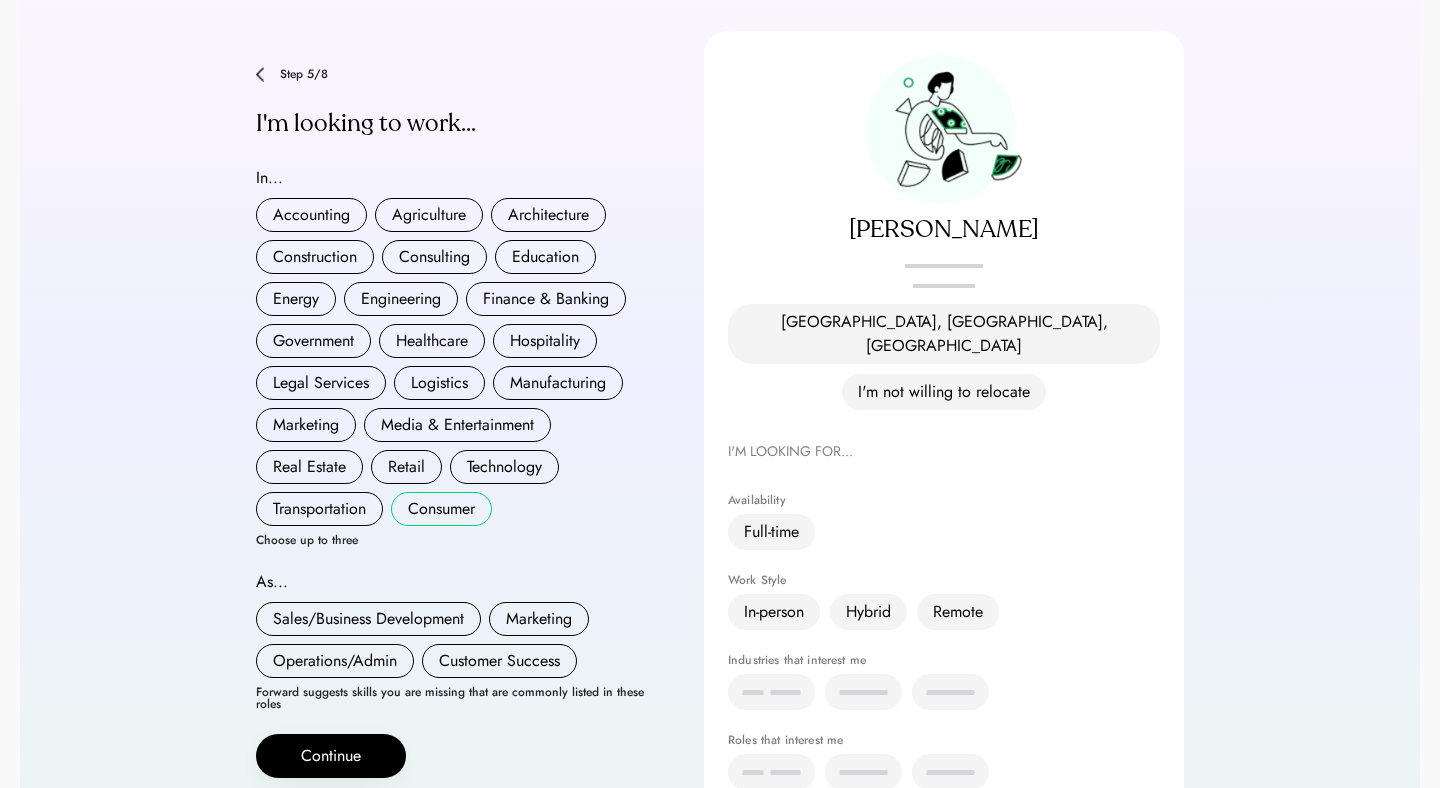 click on "Consumer" at bounding box center (441, 509) 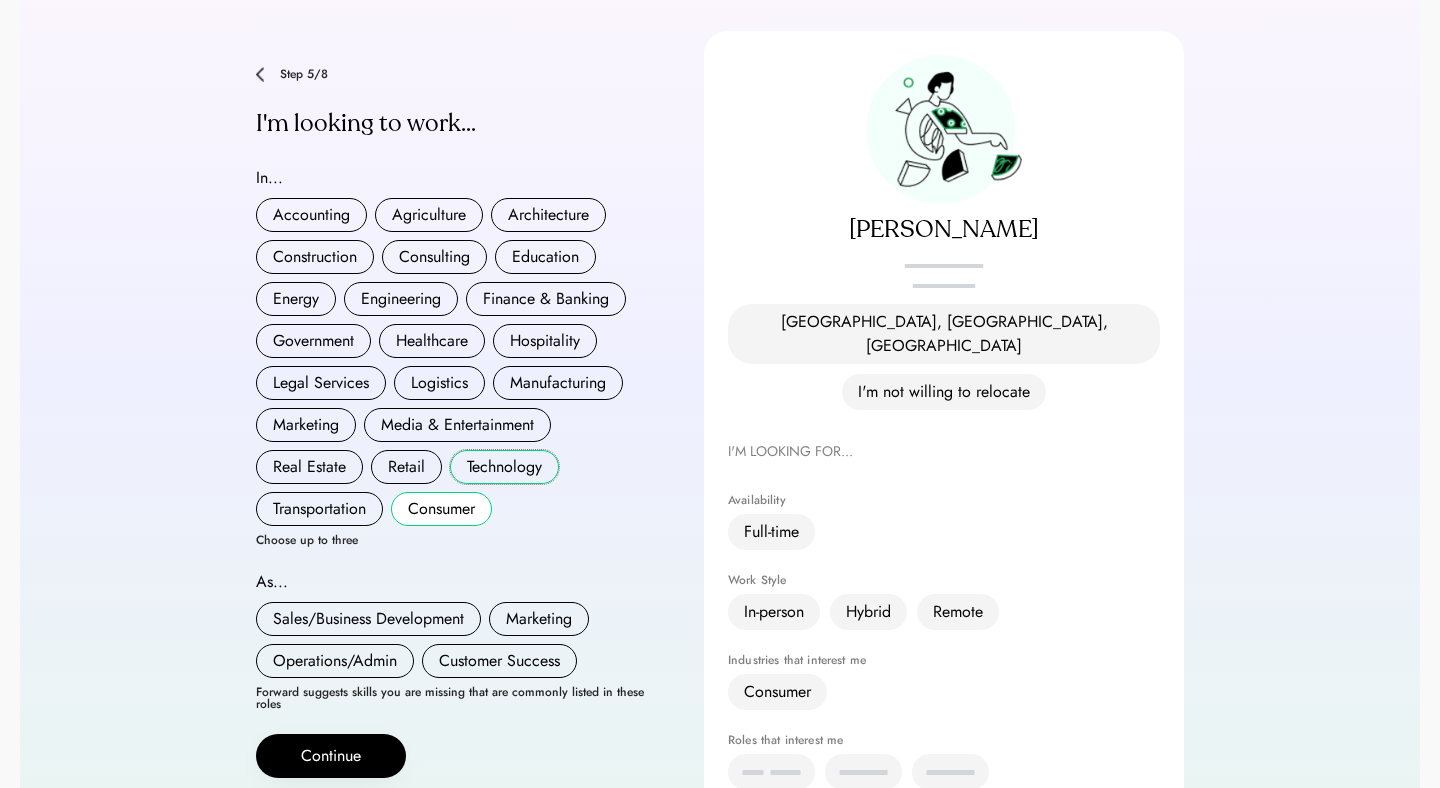 click on "Technology" at bounding box center [504, 467] 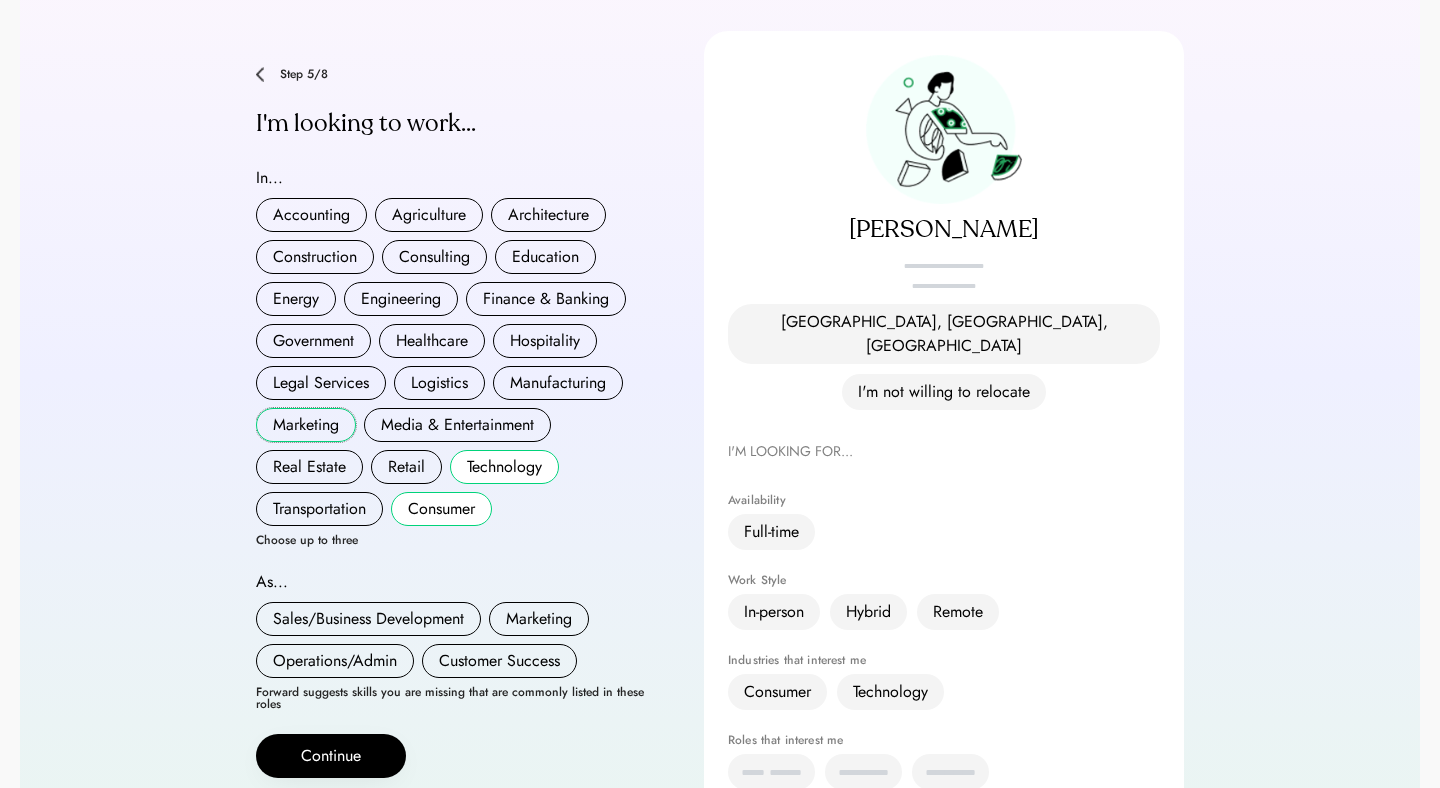click on "Marketing" at bounding box center [306, 425] 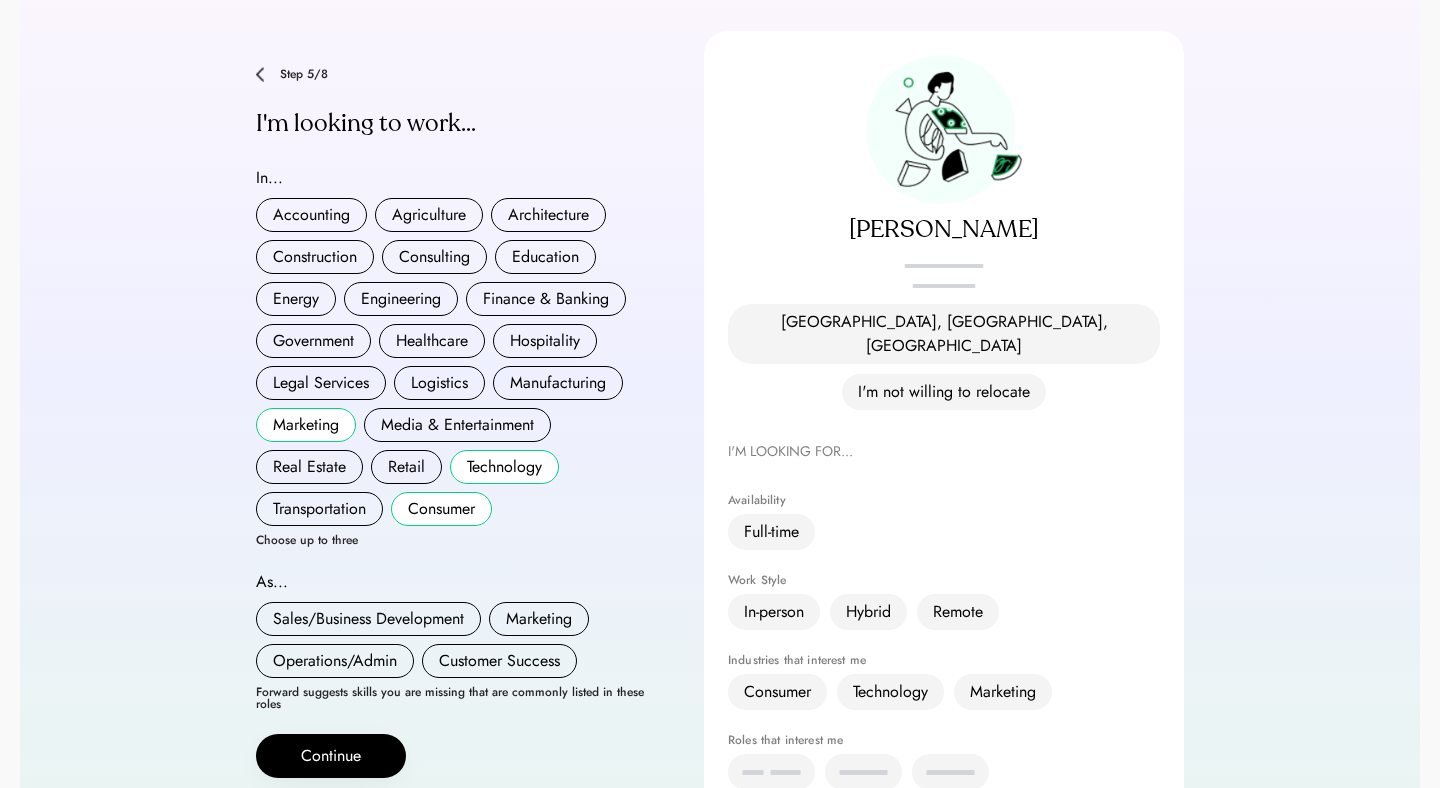 scroll, scrollTop: 197, scrollLeft: 0, axis: vertical 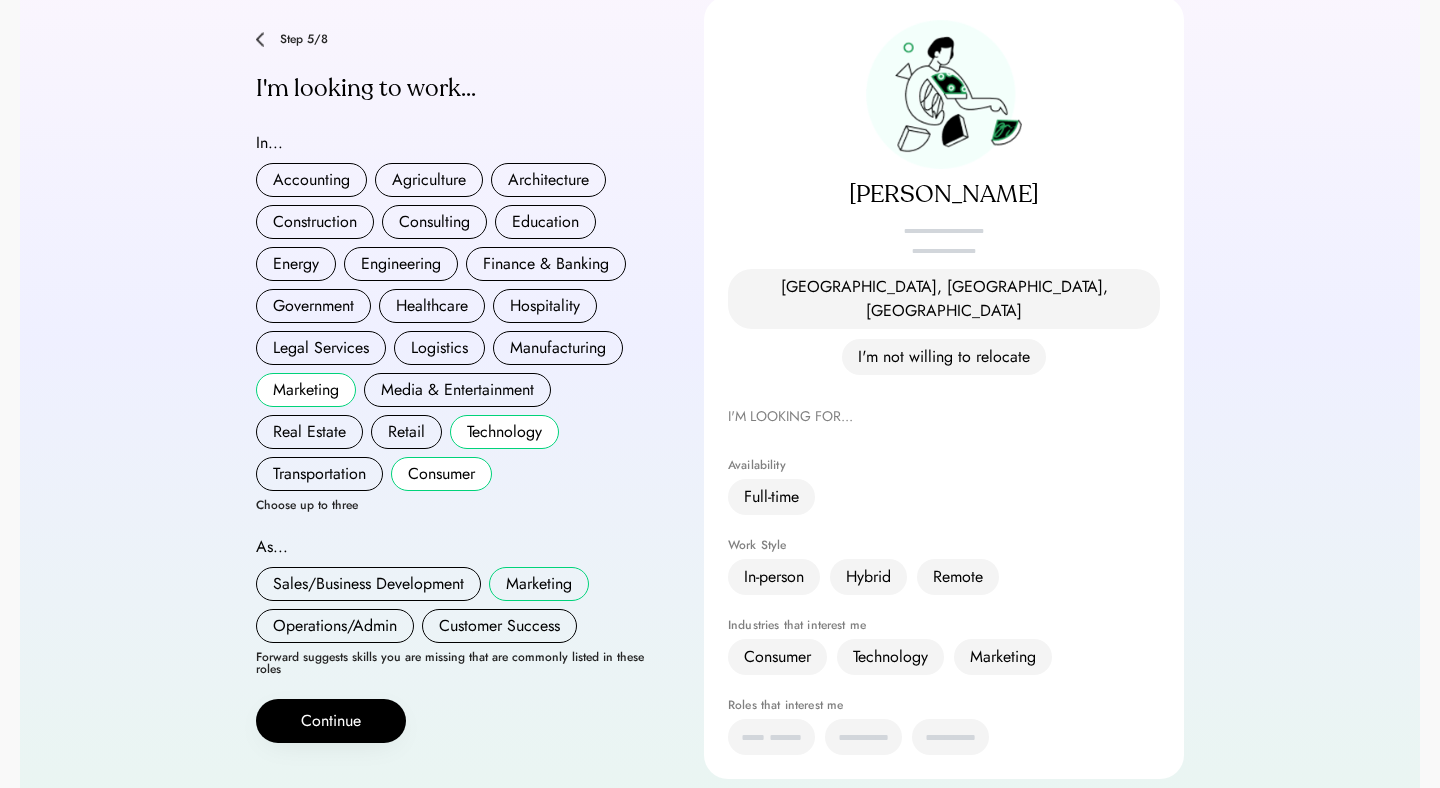 click on "Marketing" at bounding box center [539, 584] 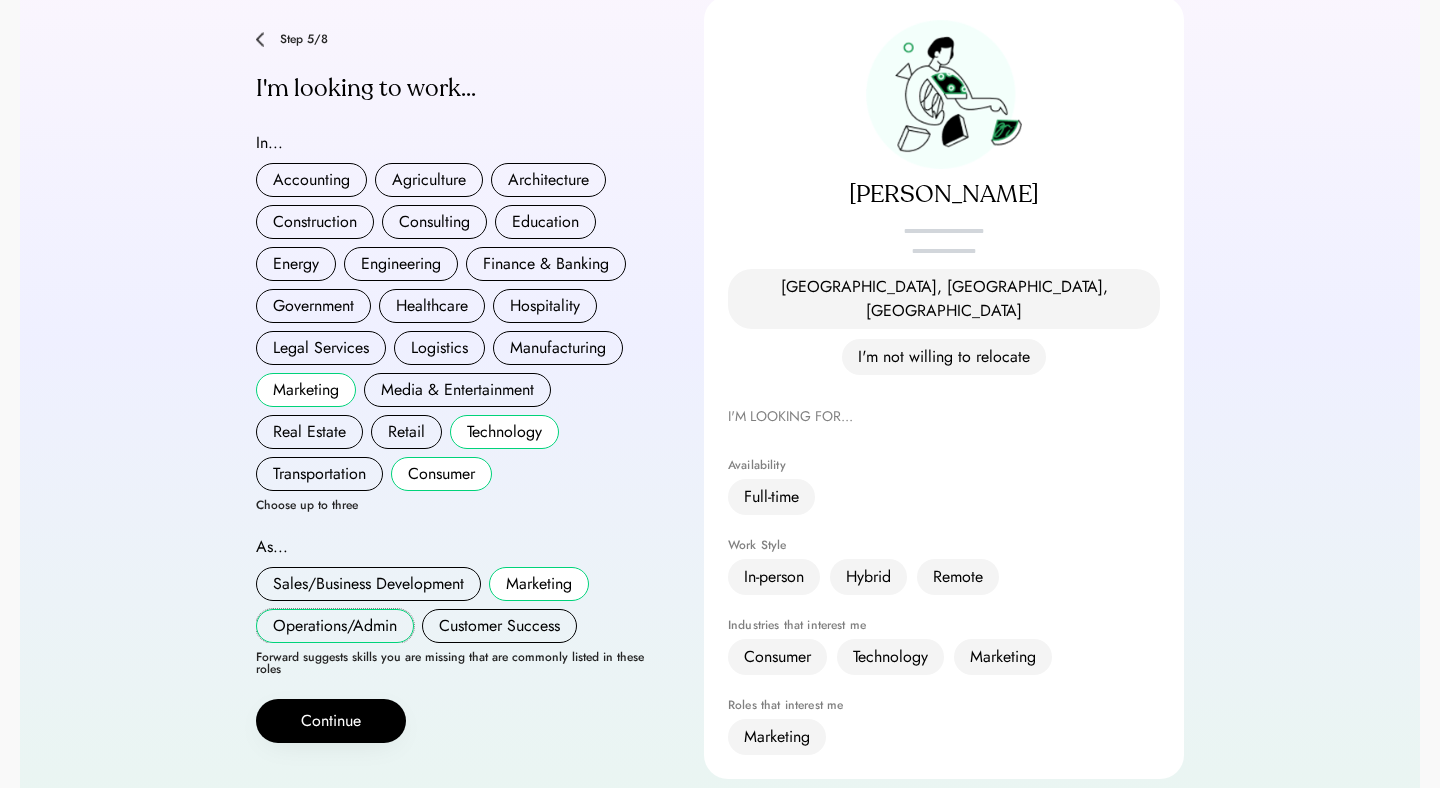 click on "Operations/Admin" at bounding box center [335, 626] 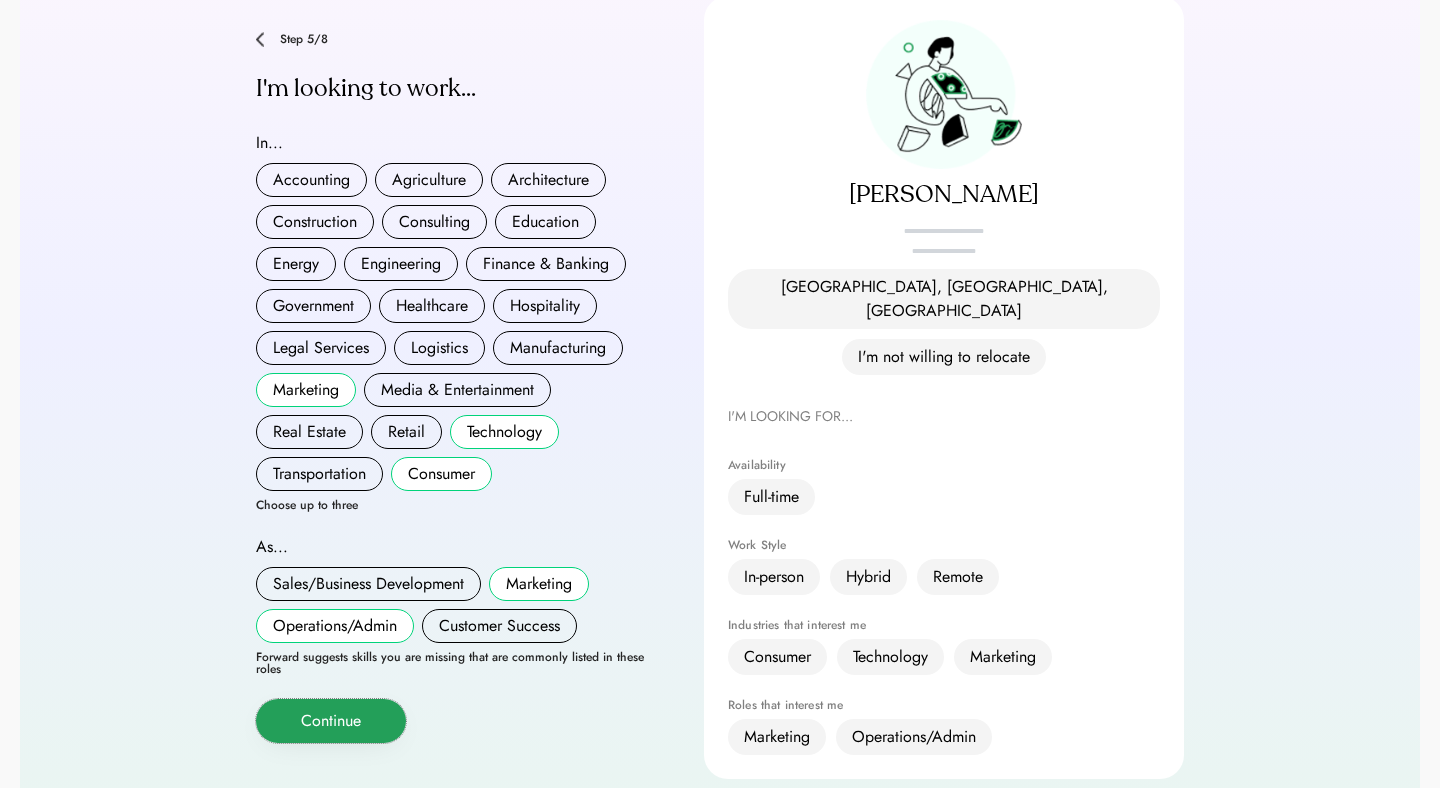 click on "Continue" at bounding box center [331, 721] 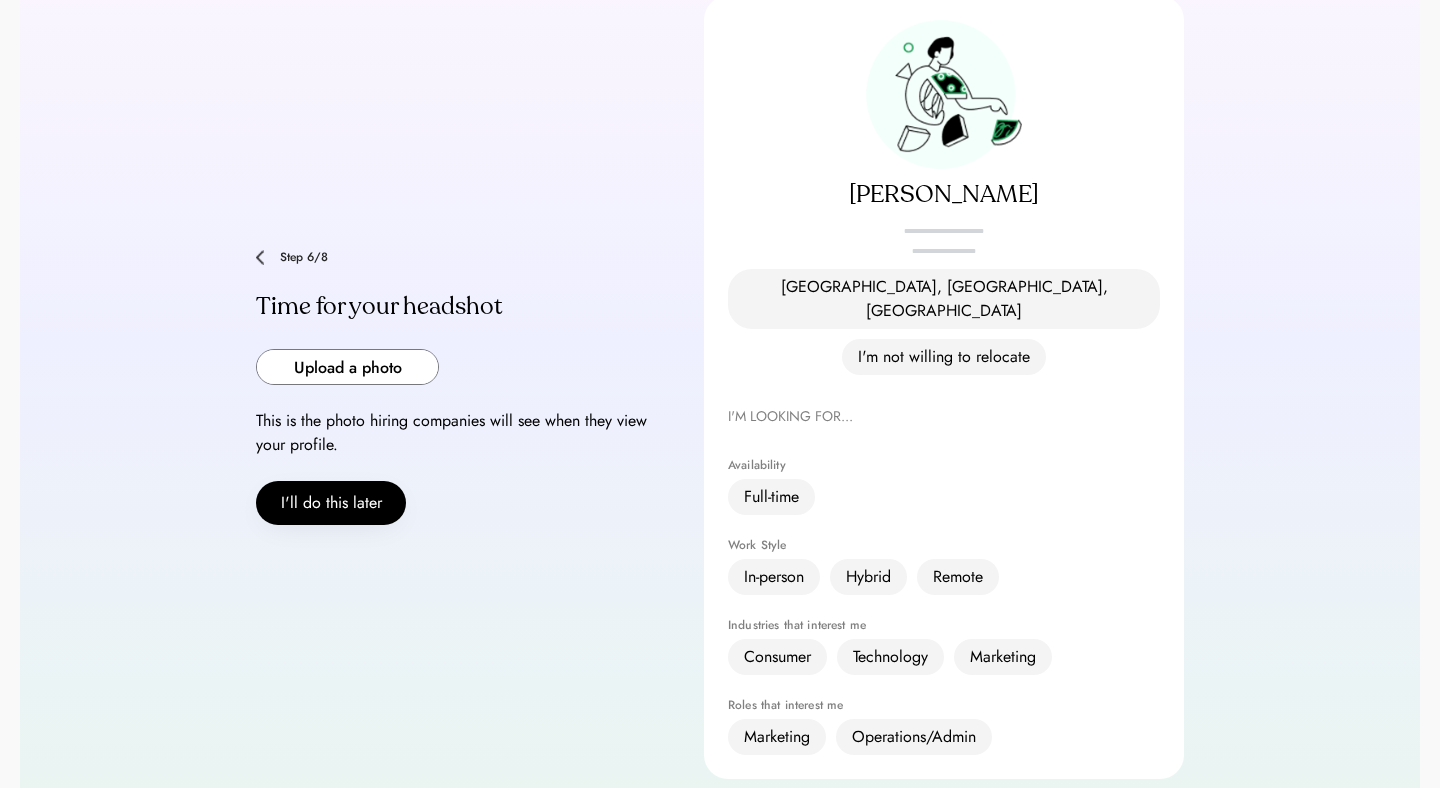 click at bounding box center (347, 367) 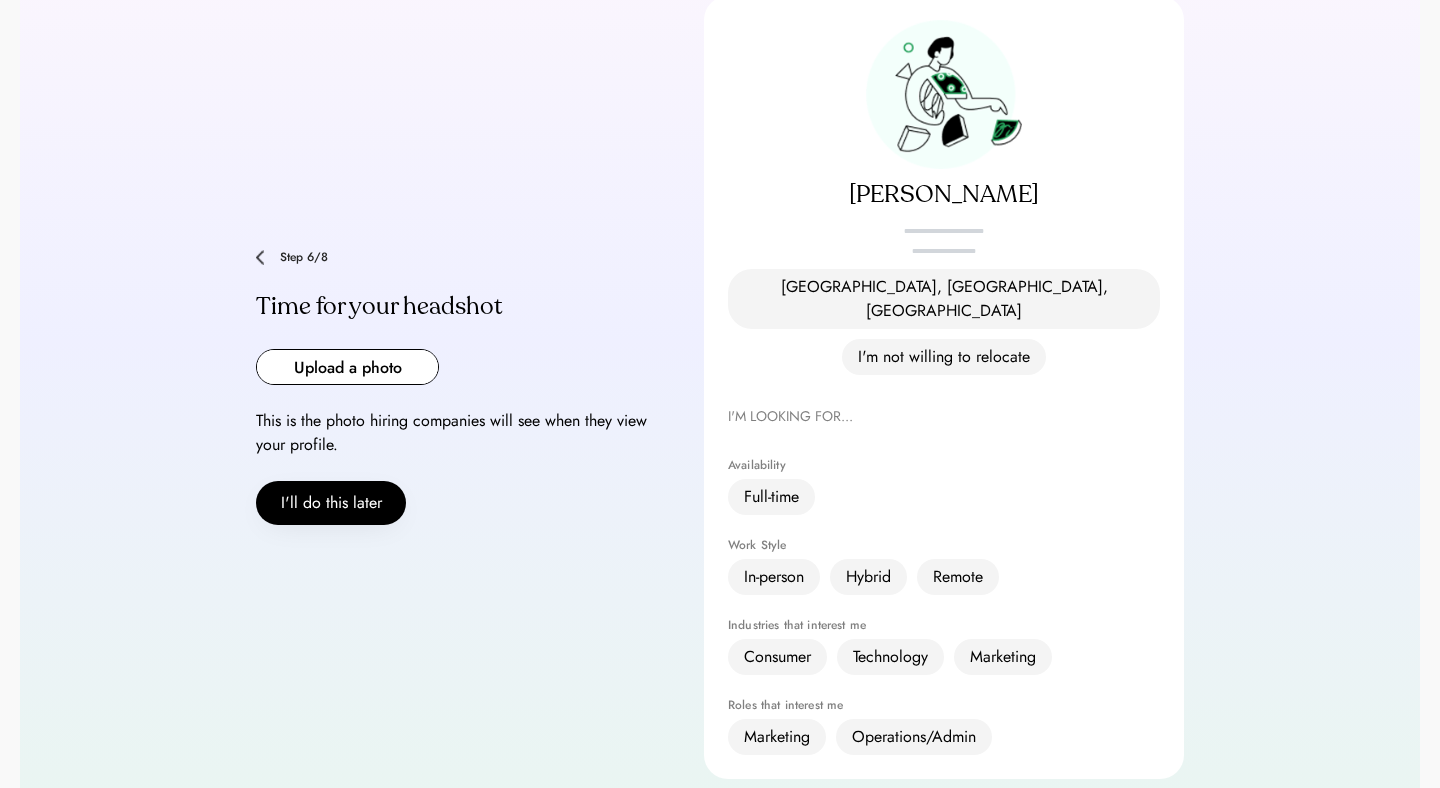 type on "**********" 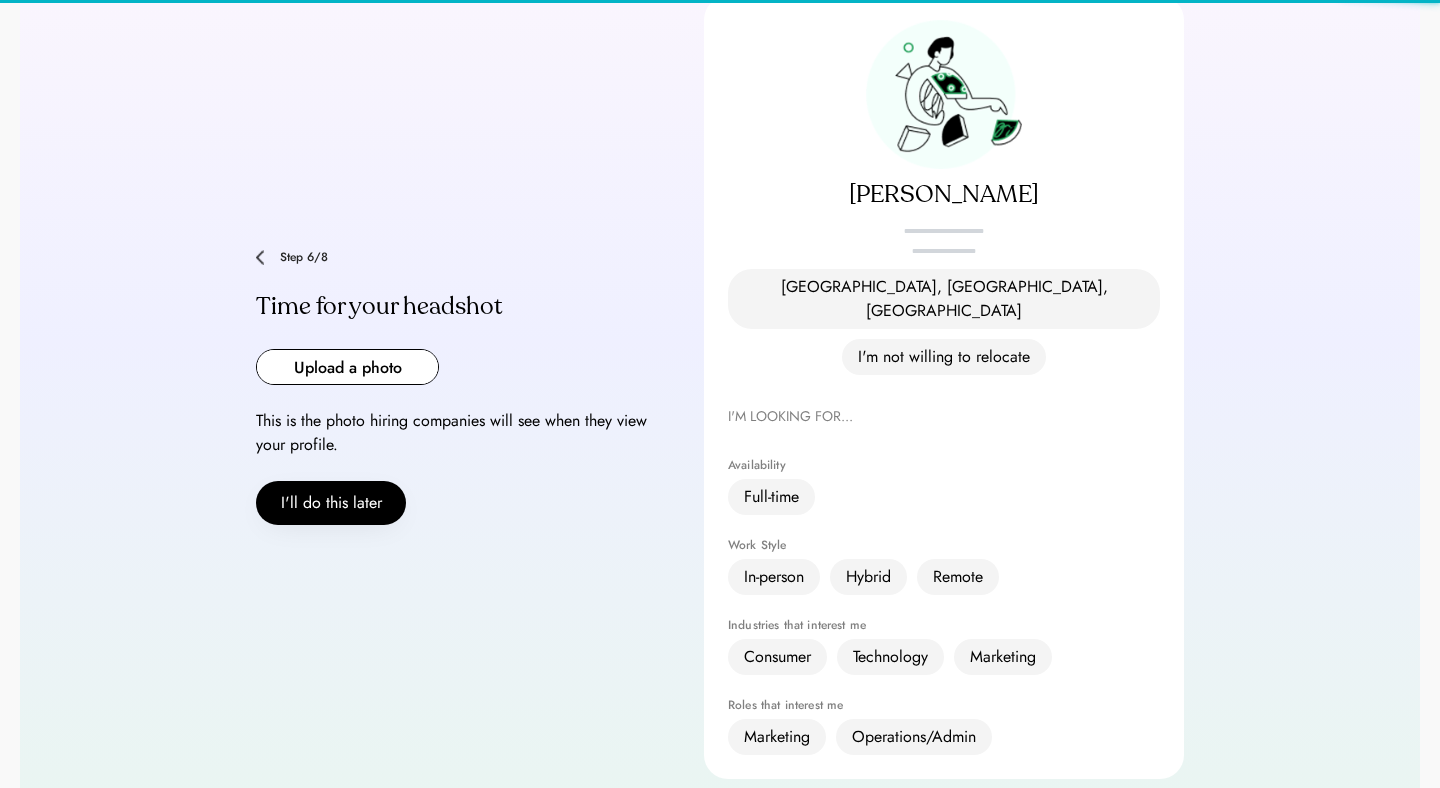 type 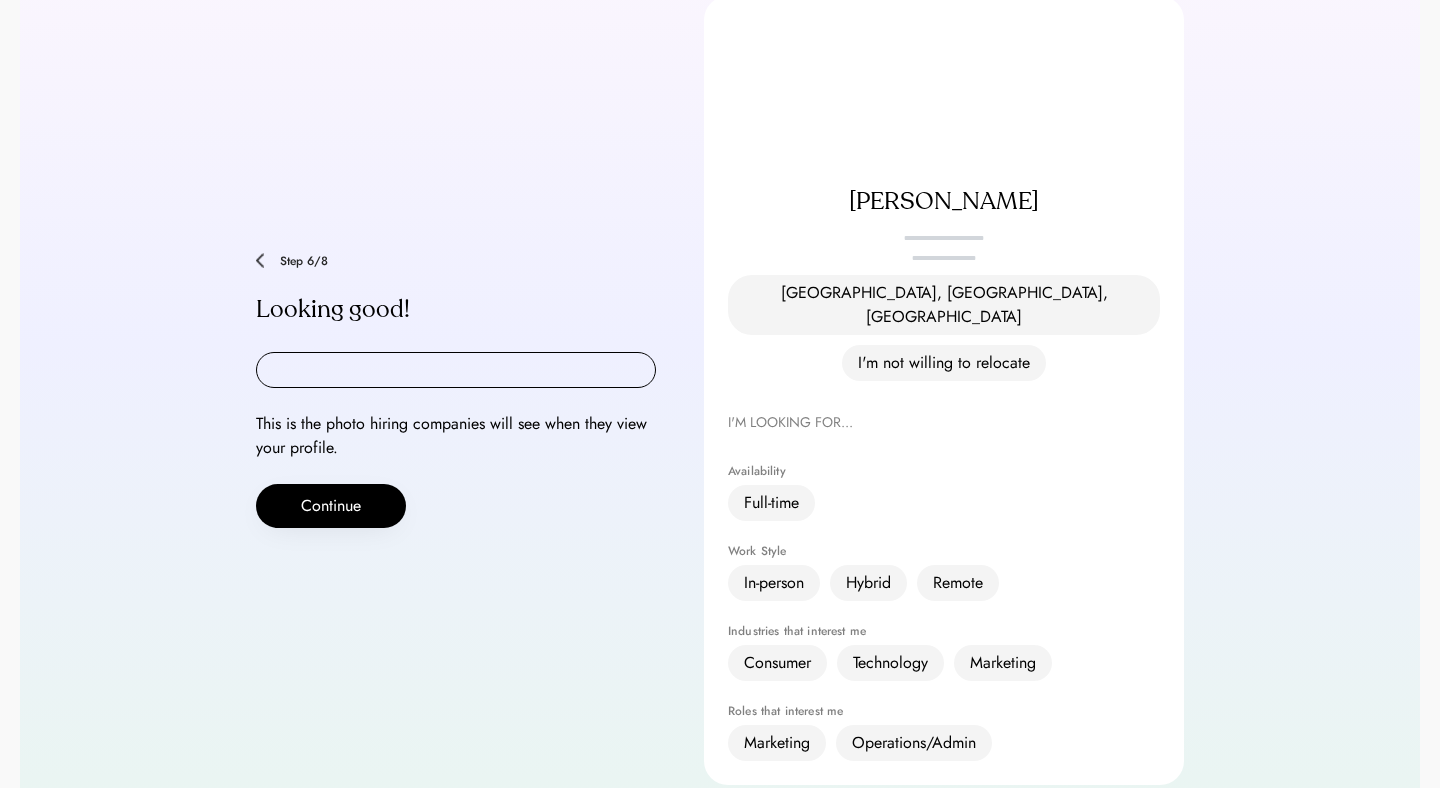 scroll, scrollTop: 201, scrollLeft: 0, axis: vertical 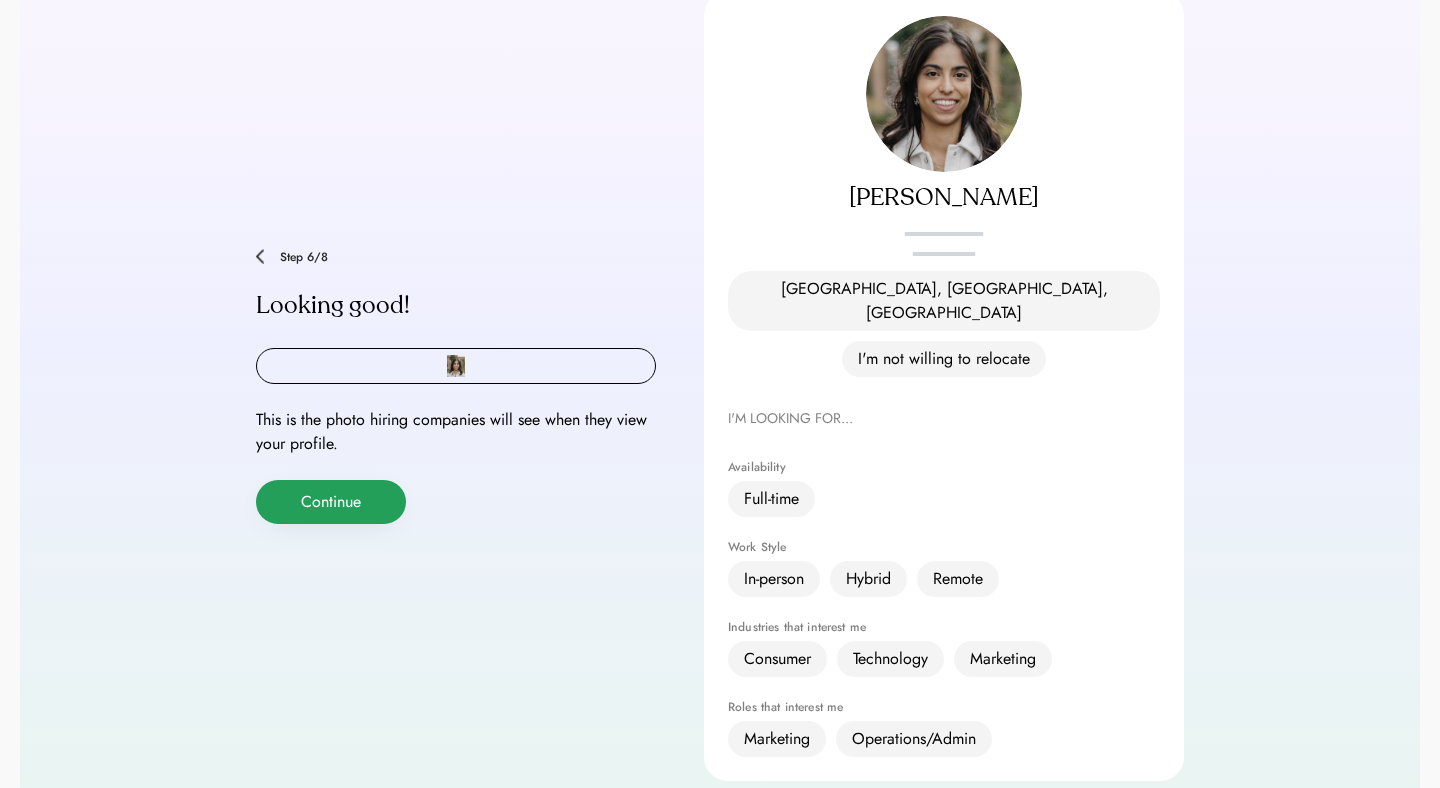 click on "Continue" at bounding box center (331, 502) 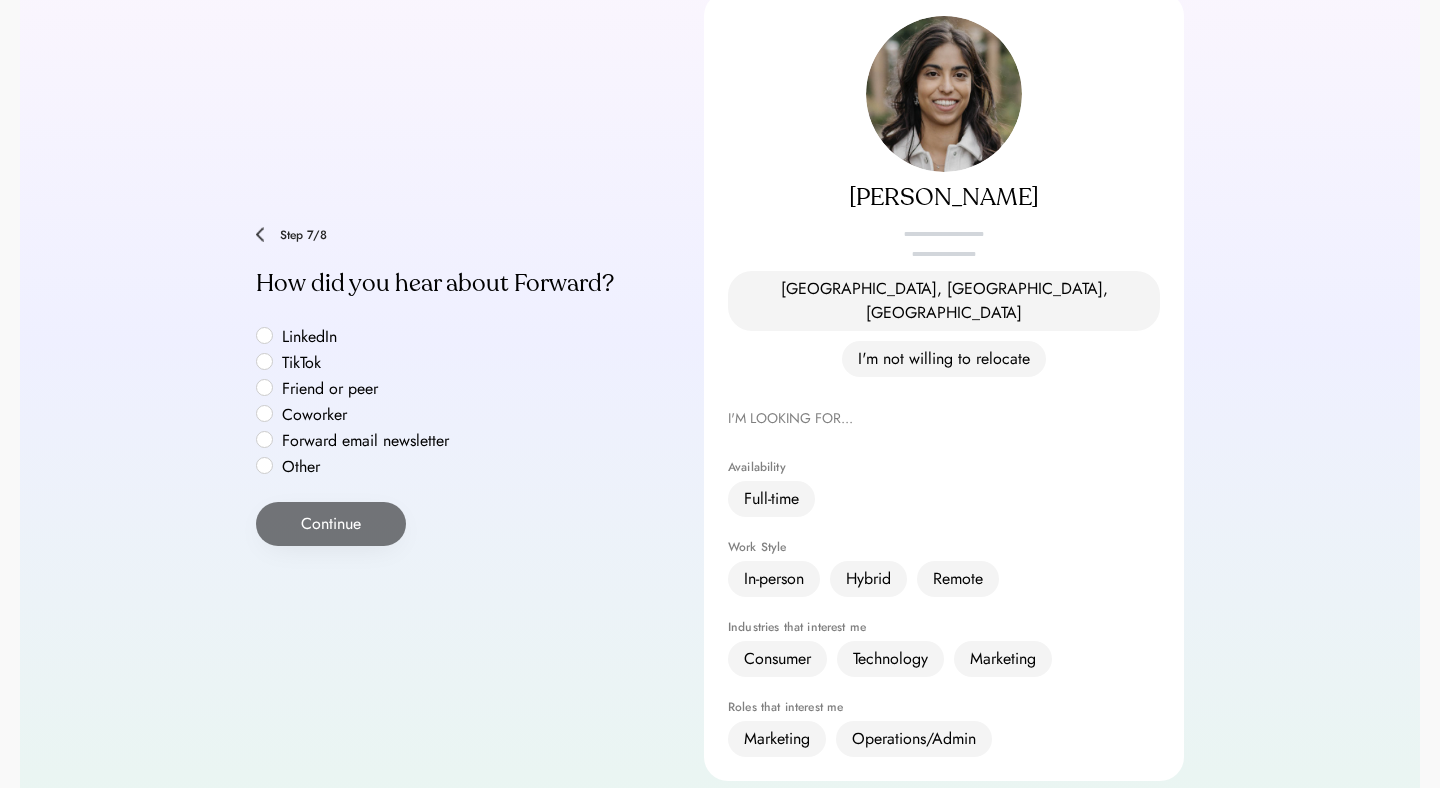scroll, scrollTop: 179, scrollLeft: 0, axis: vertical 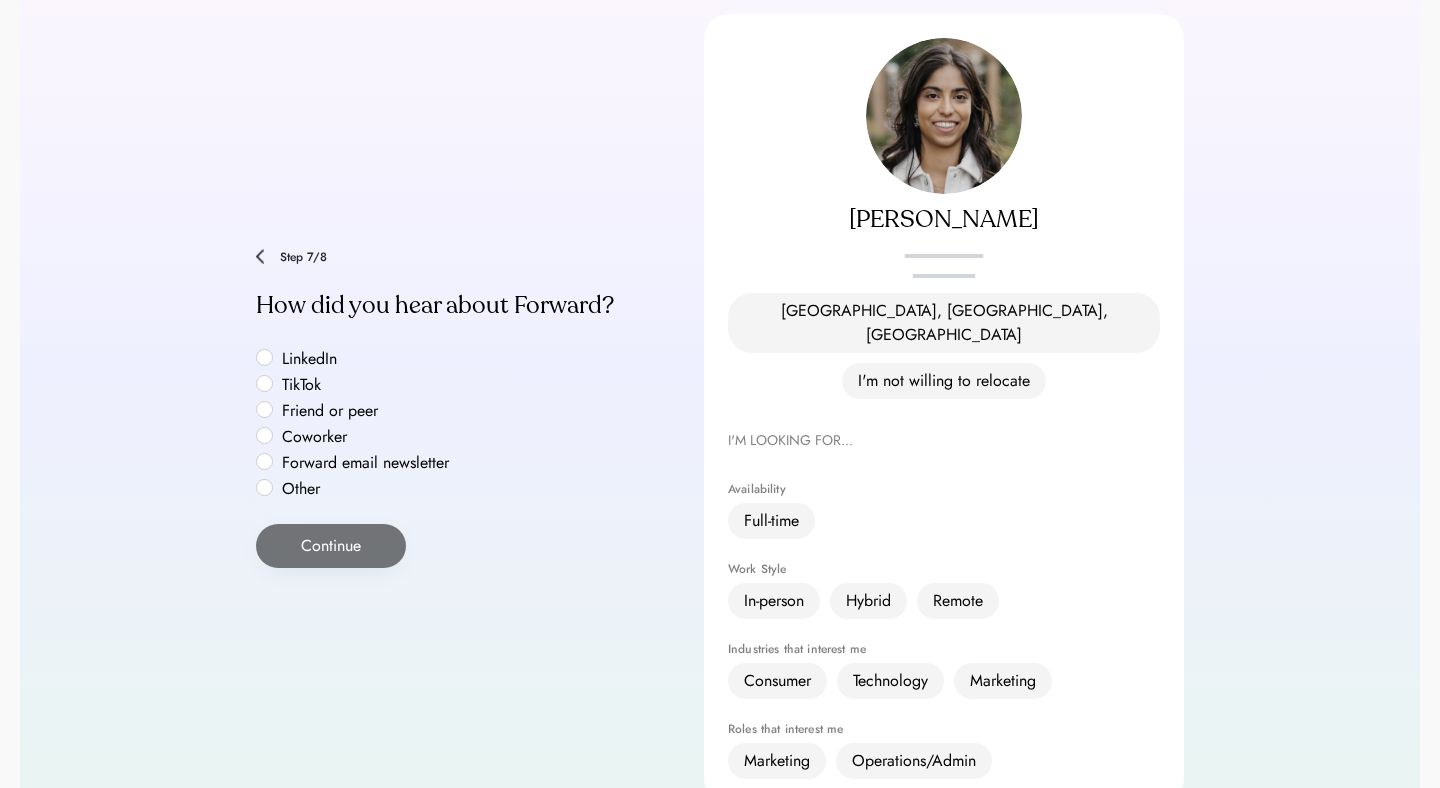 click on "LinkedIn" at bounding box center (366, 359) 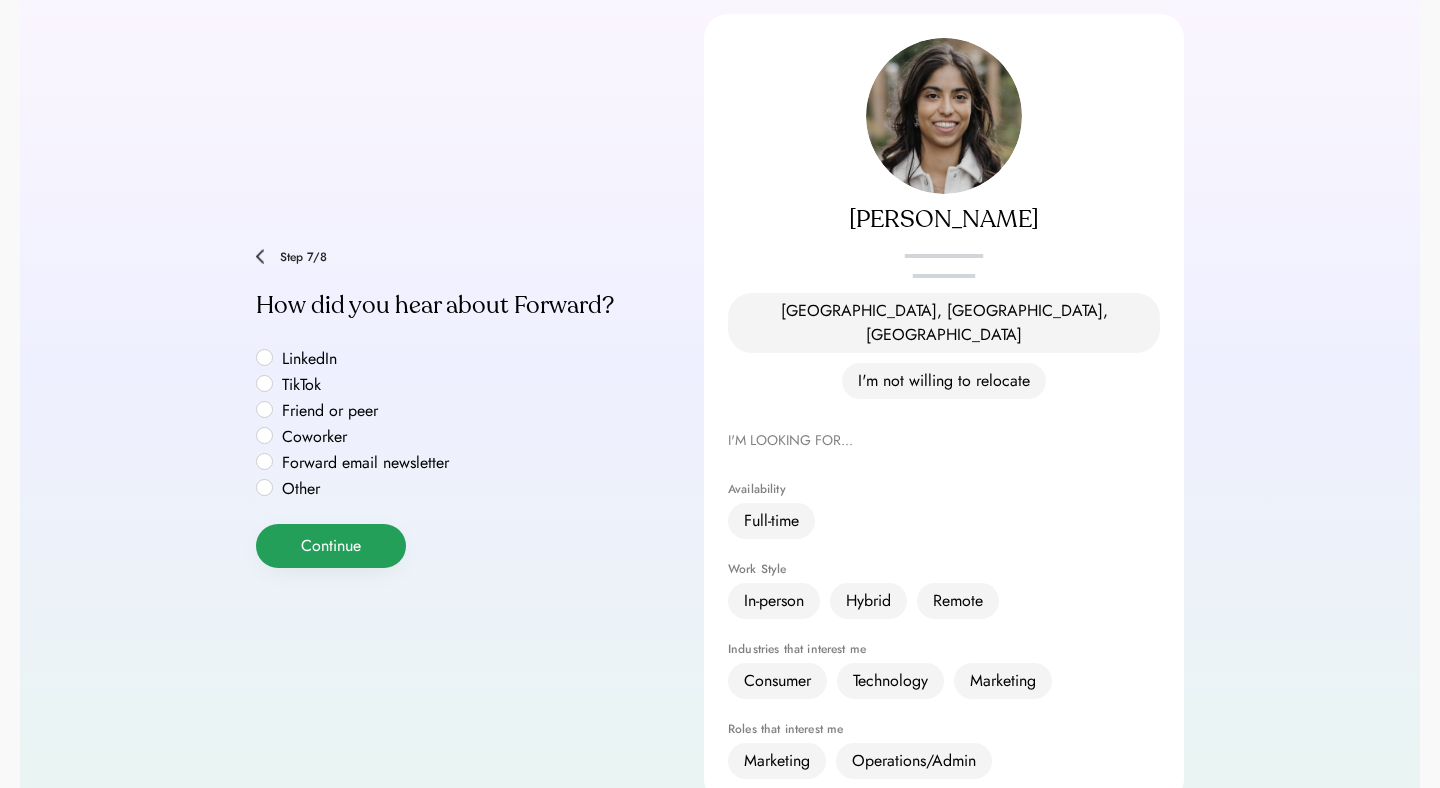 click on "Continue" at bounding box center [331, 546] 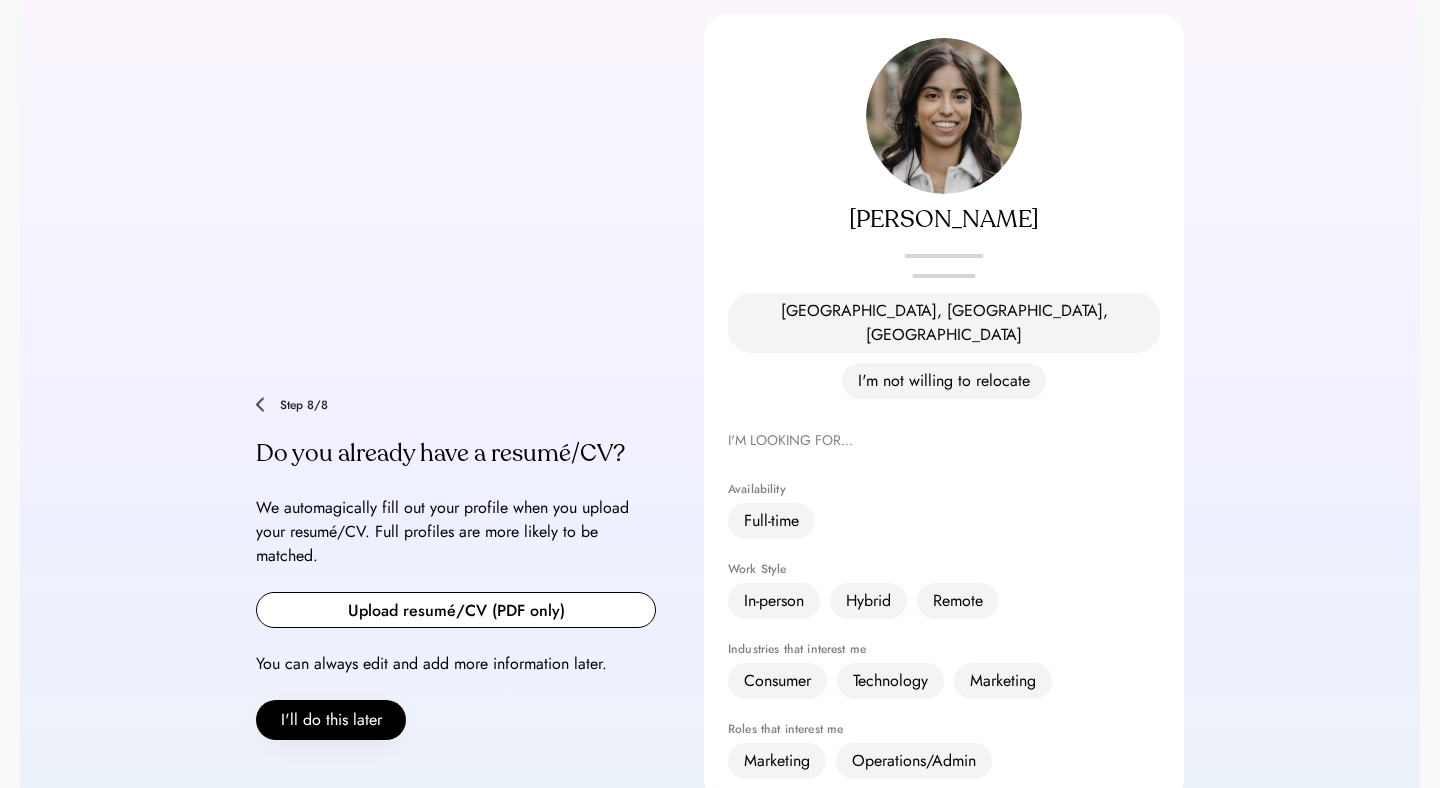 click at bounding box center [456, 610] 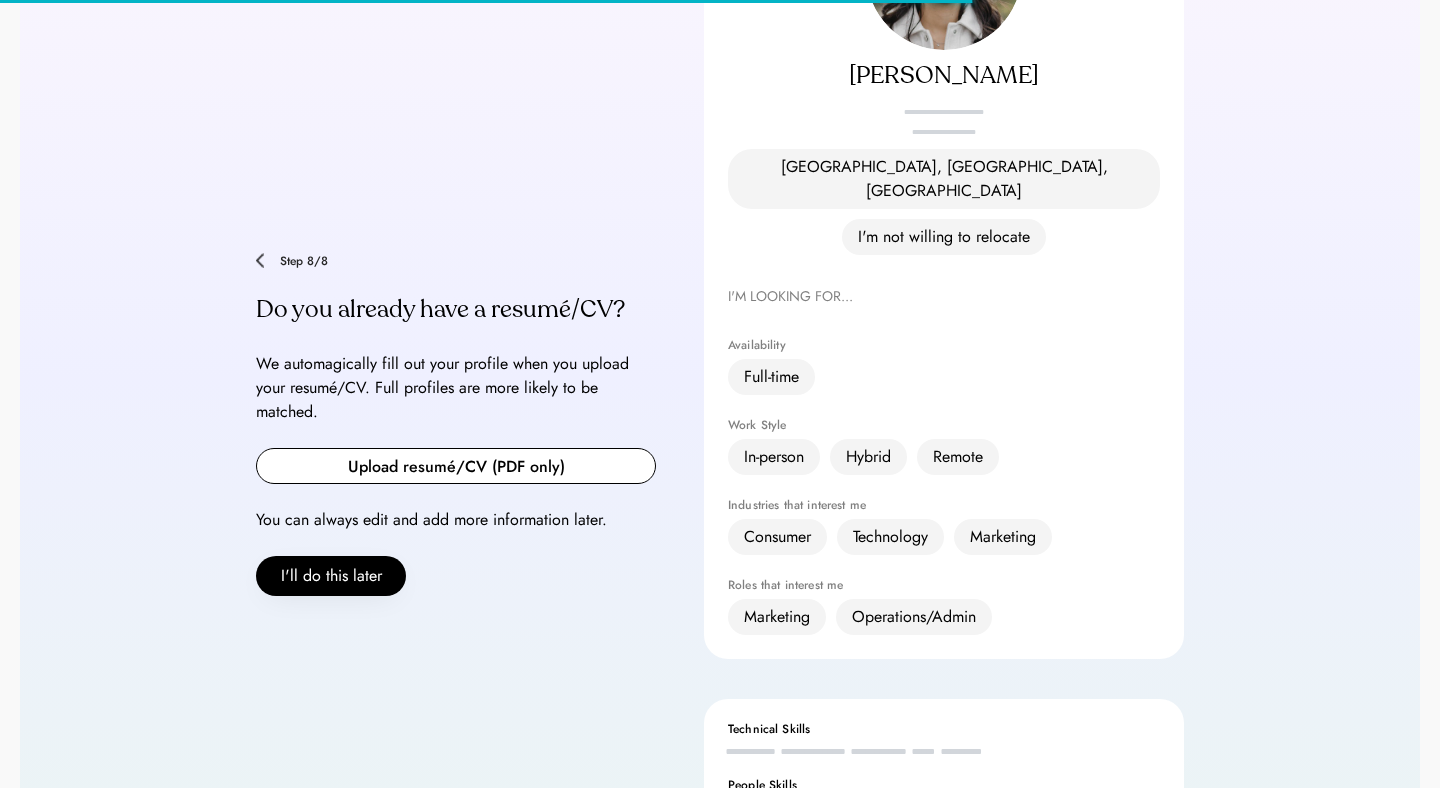 scroll, scrollTop: 343, scrollLeft: 0, axis: vertical 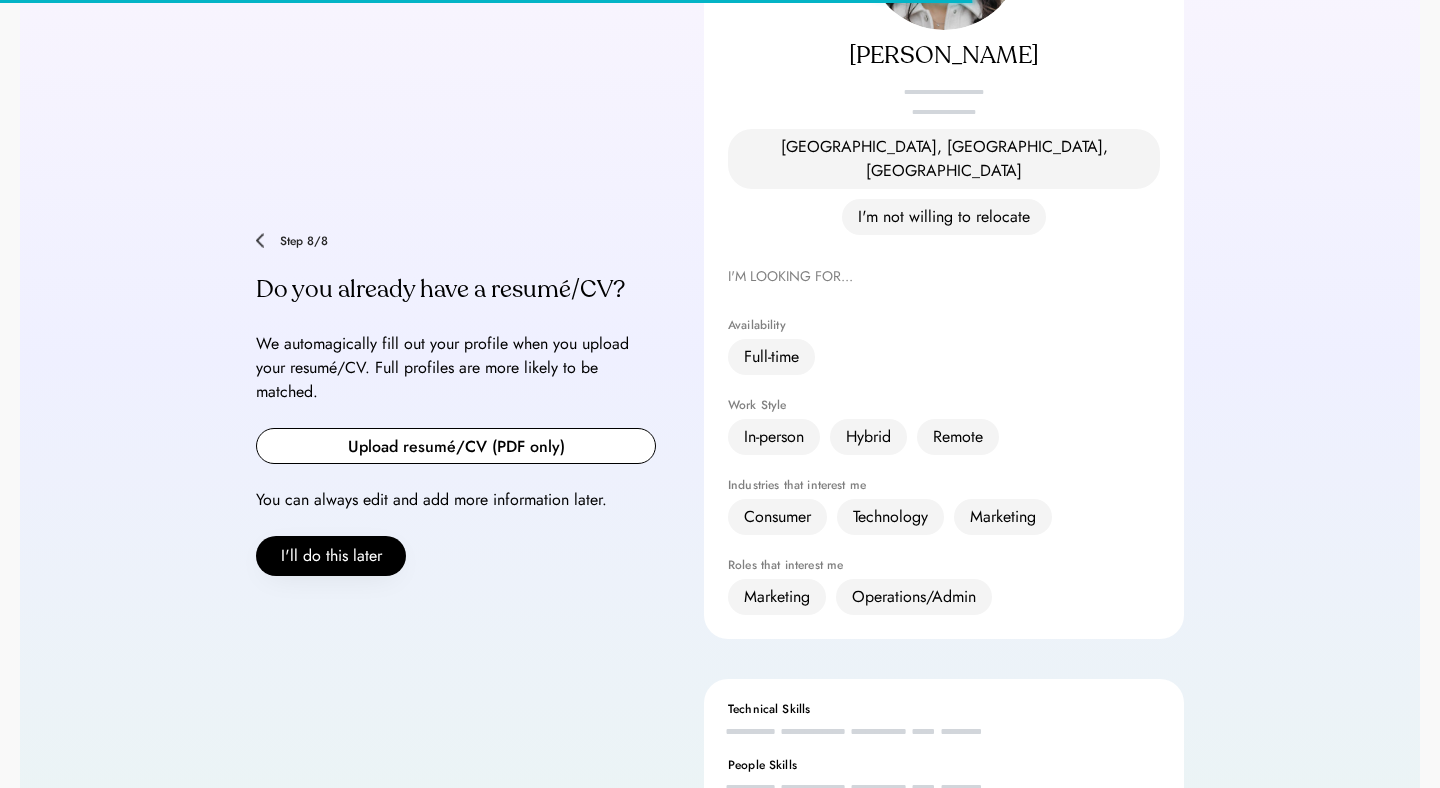 type 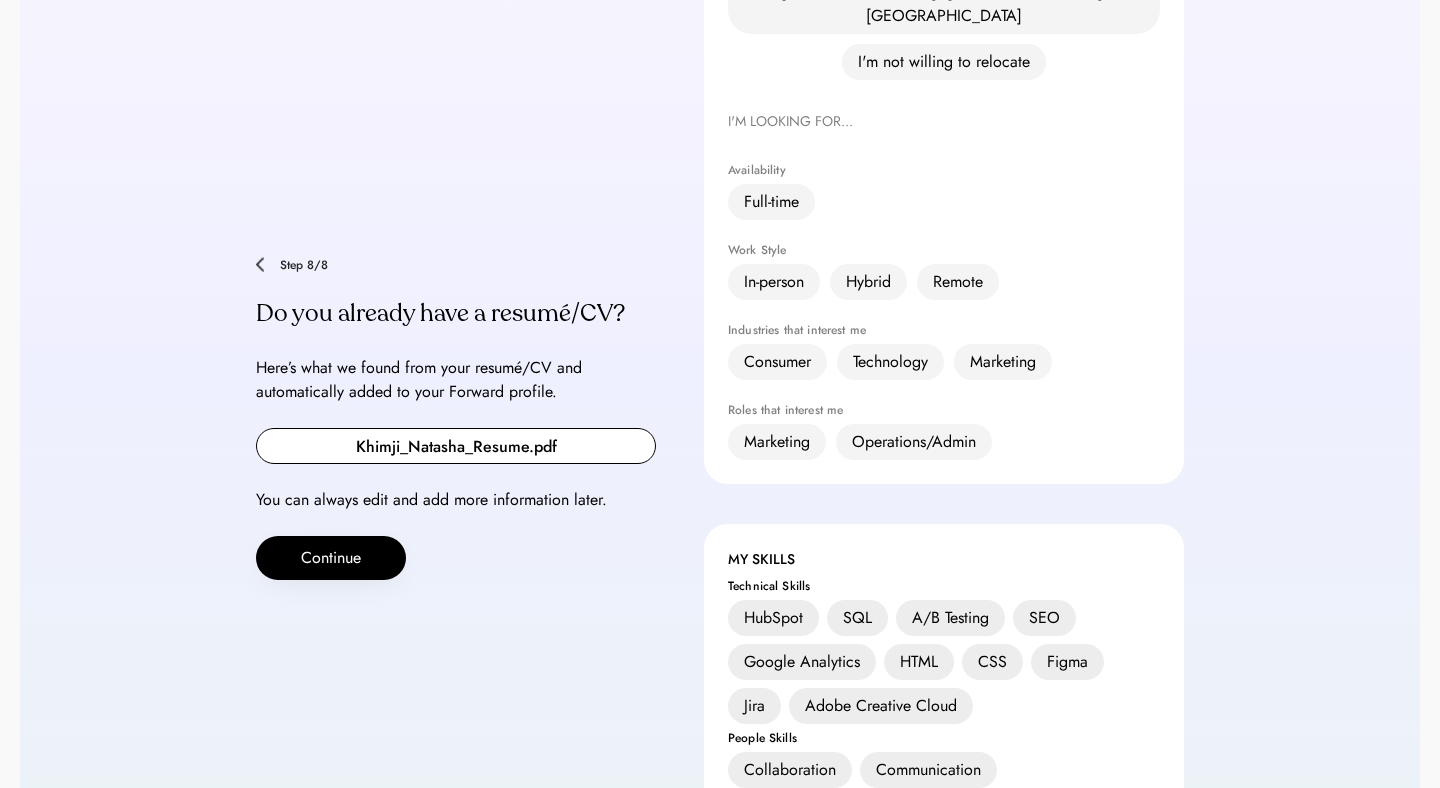 scroll, scrollTop: 497, scrollLeft: 0, axis: vertical 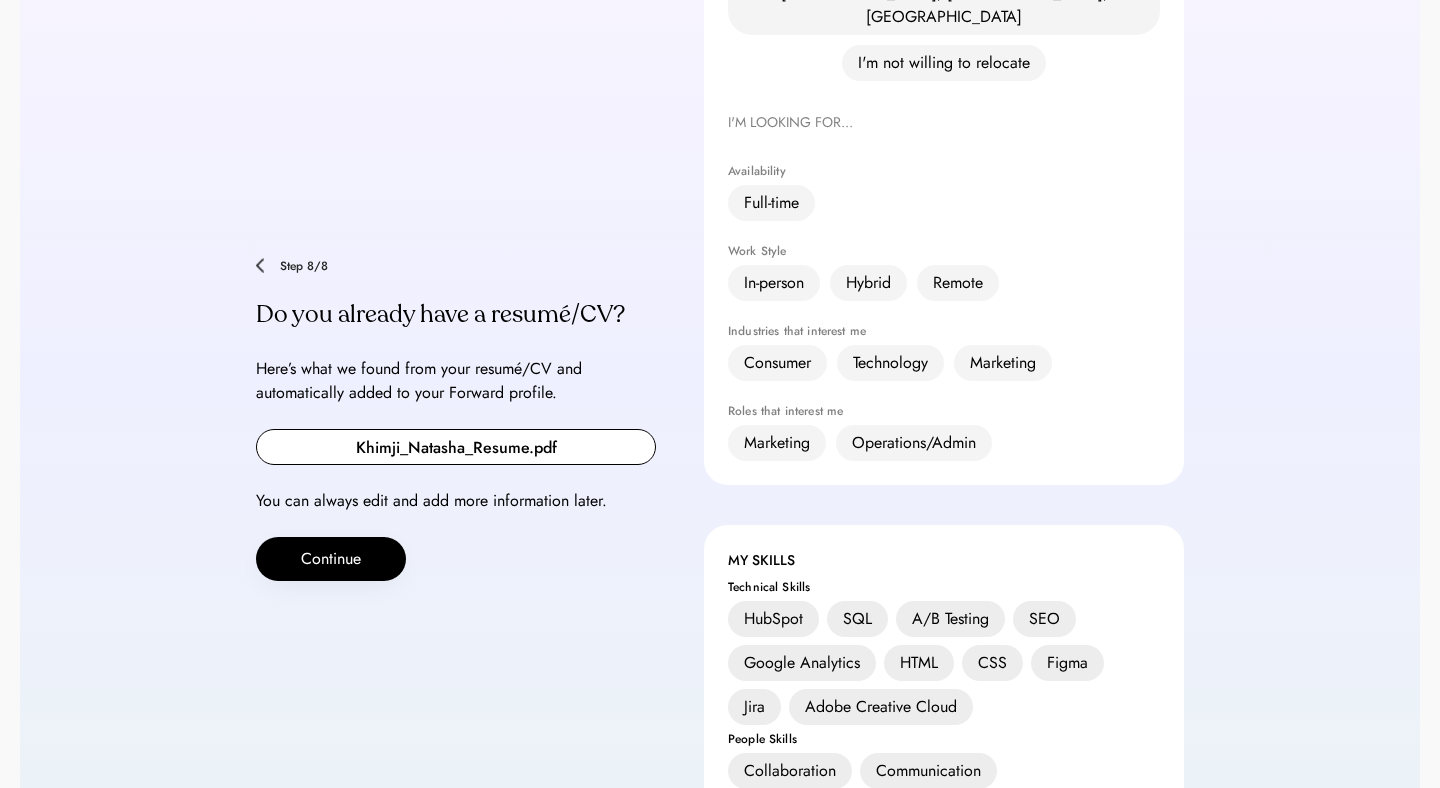 click on "Continue" at bounding box center [331, 559] 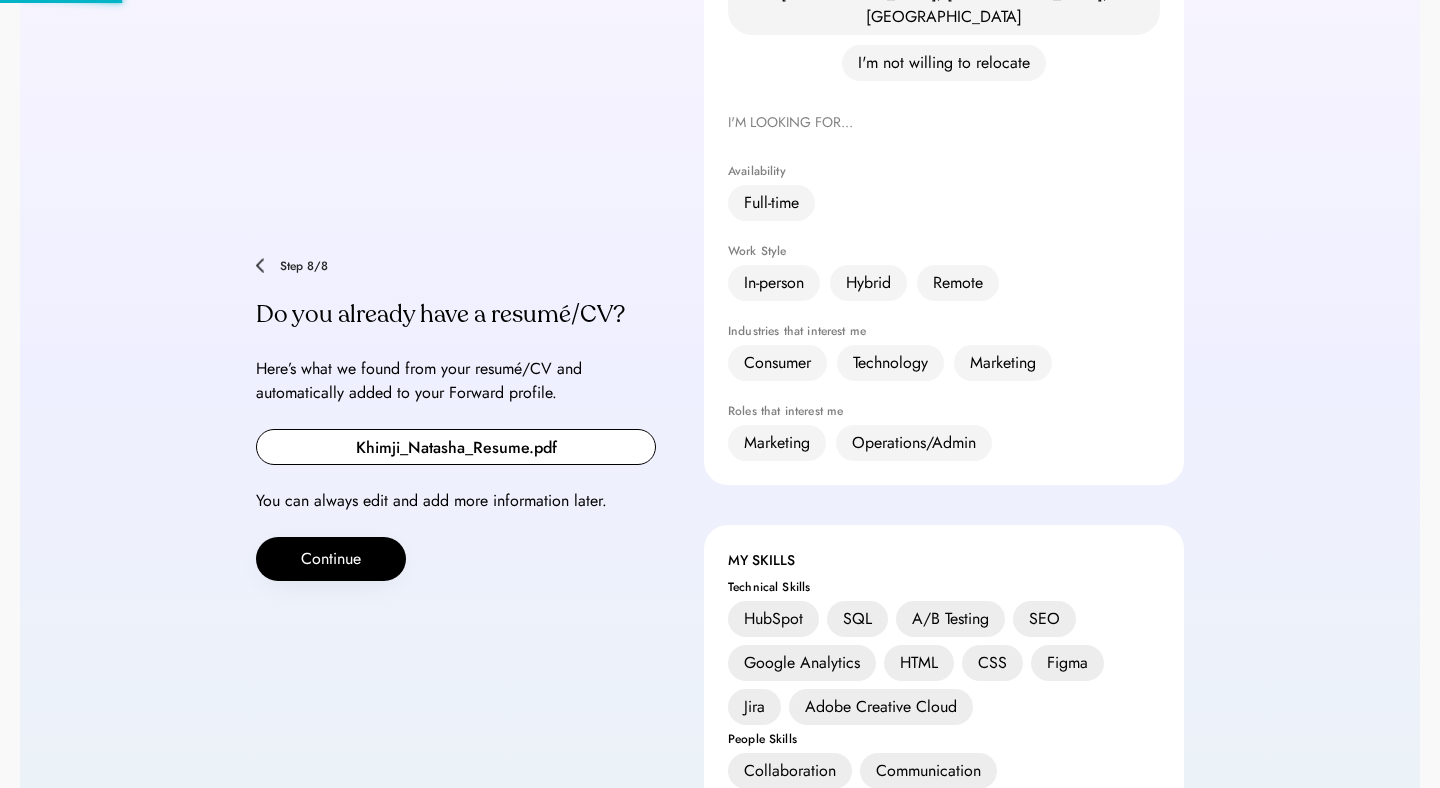 scroll, scrollTop: 0, scrollLeft: 0, axis: both 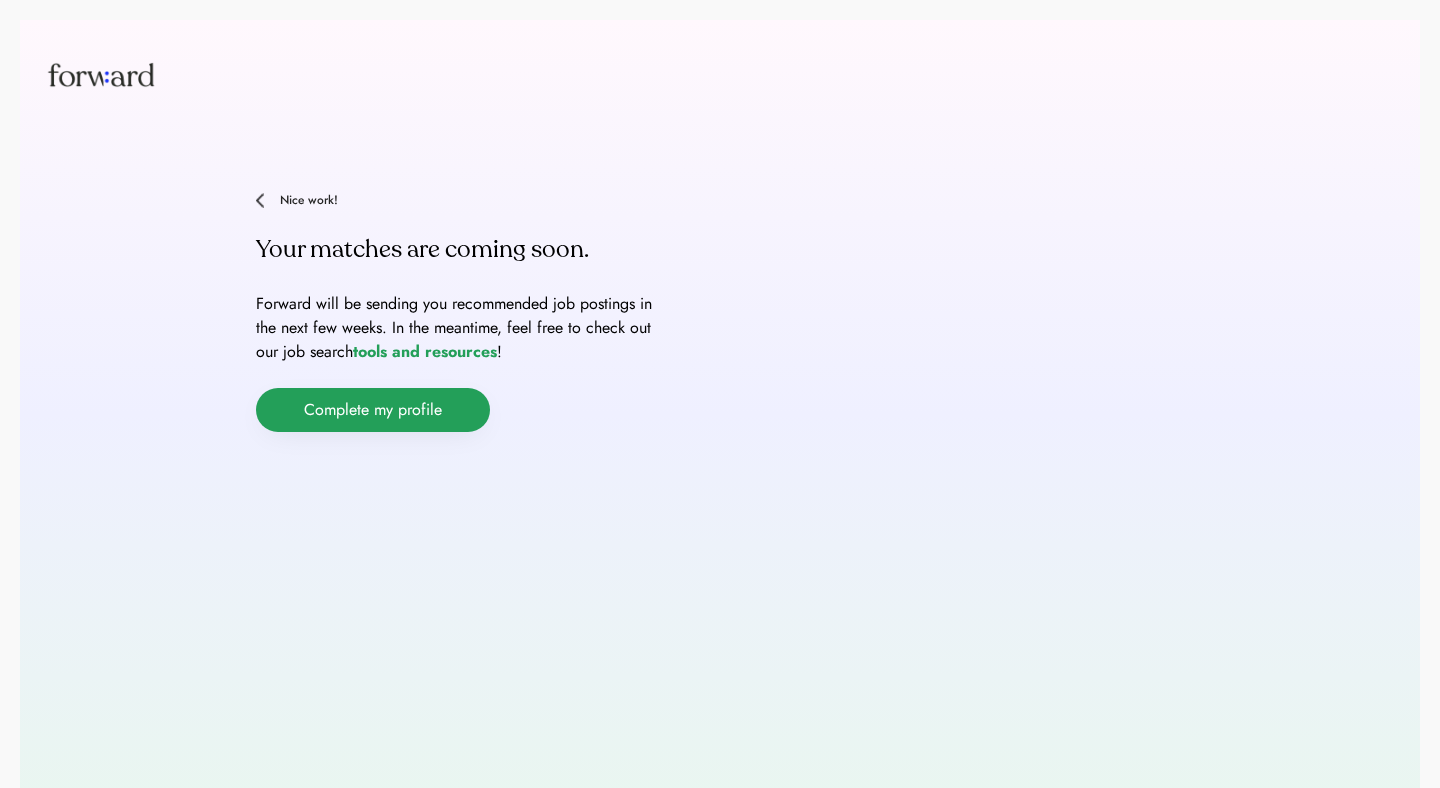 click on "Complete my profile" at bounding box center [373, 410] 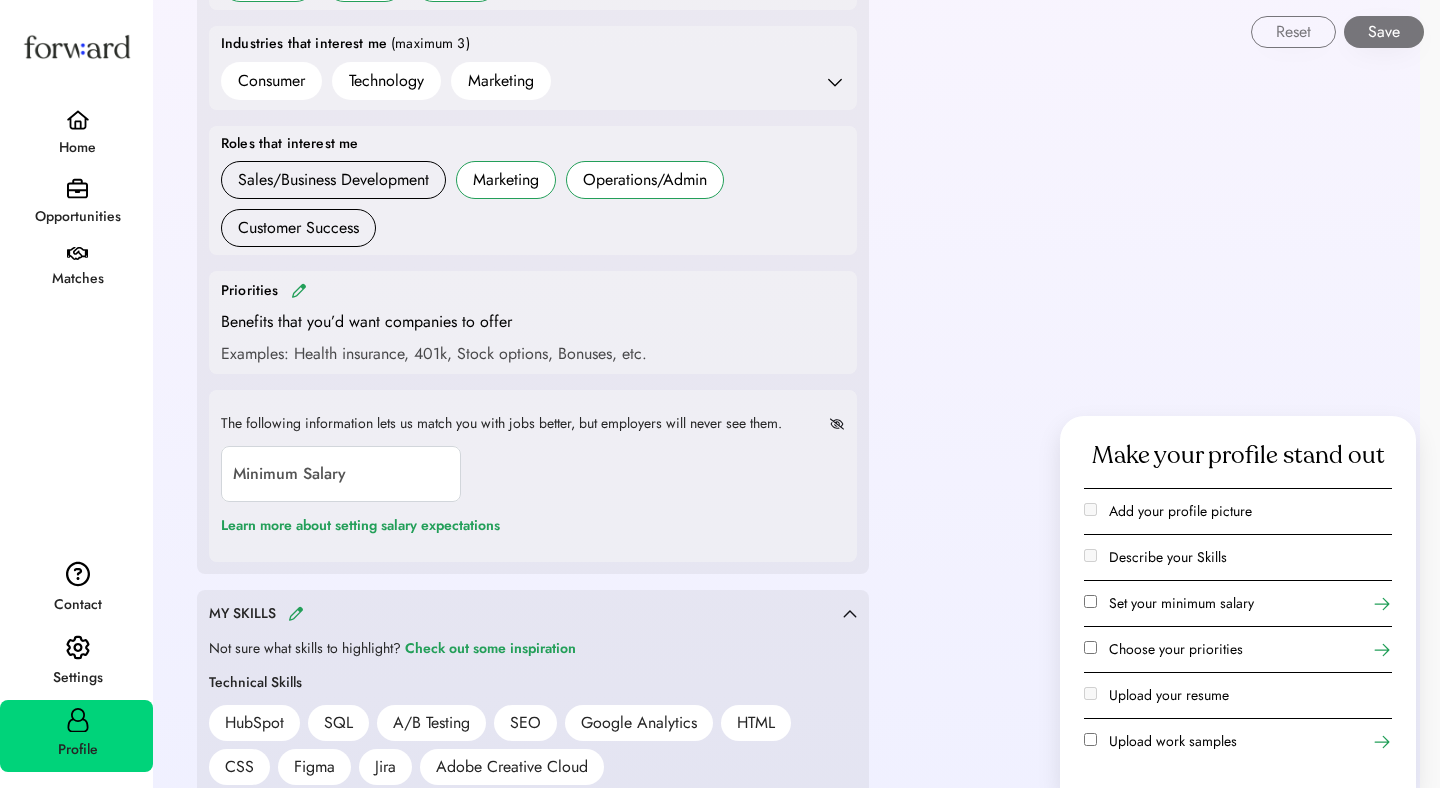 scroll, scrollTop: 837, scrollLeft: 0, axis: vertical 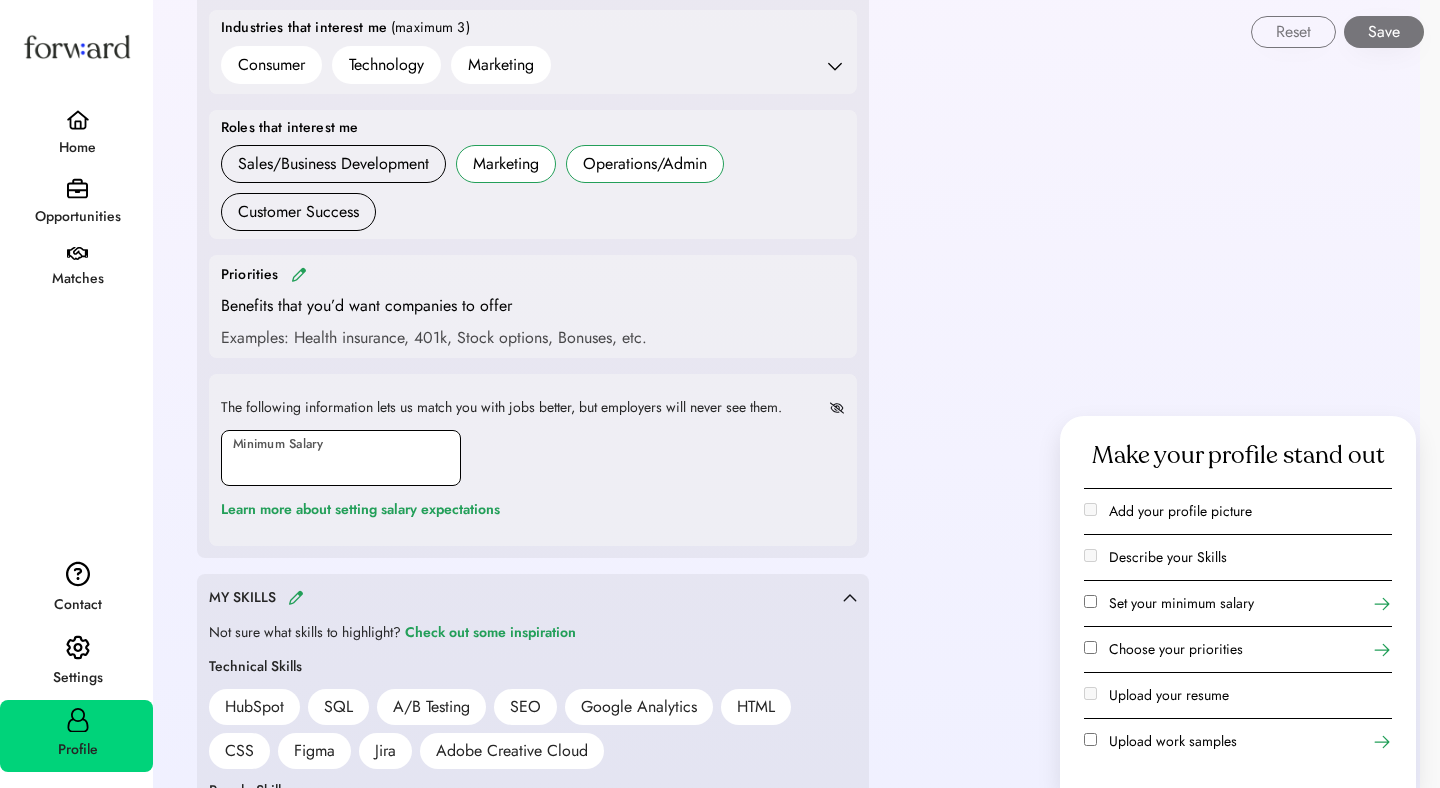 click at bounding box center [341, 458] 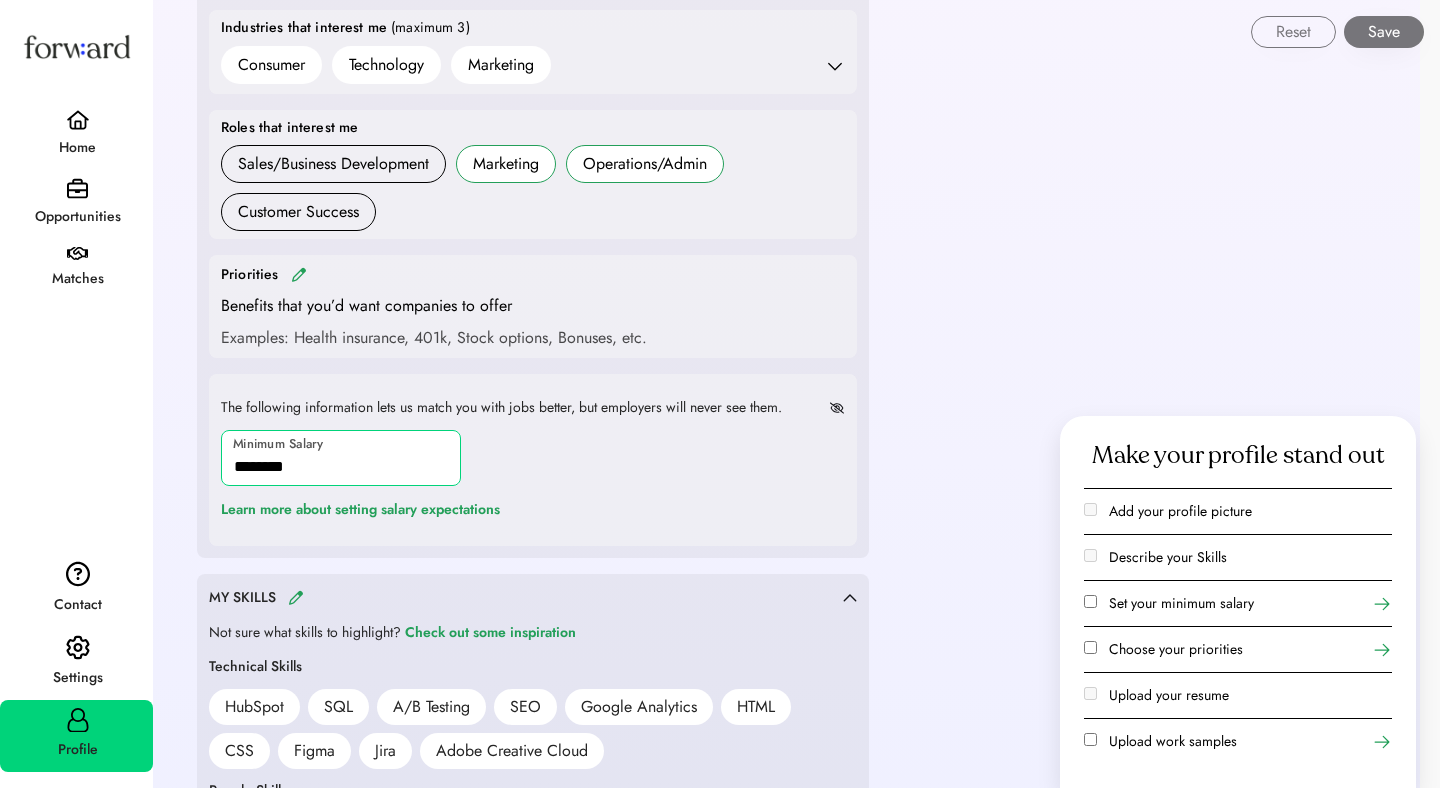 type on "********" 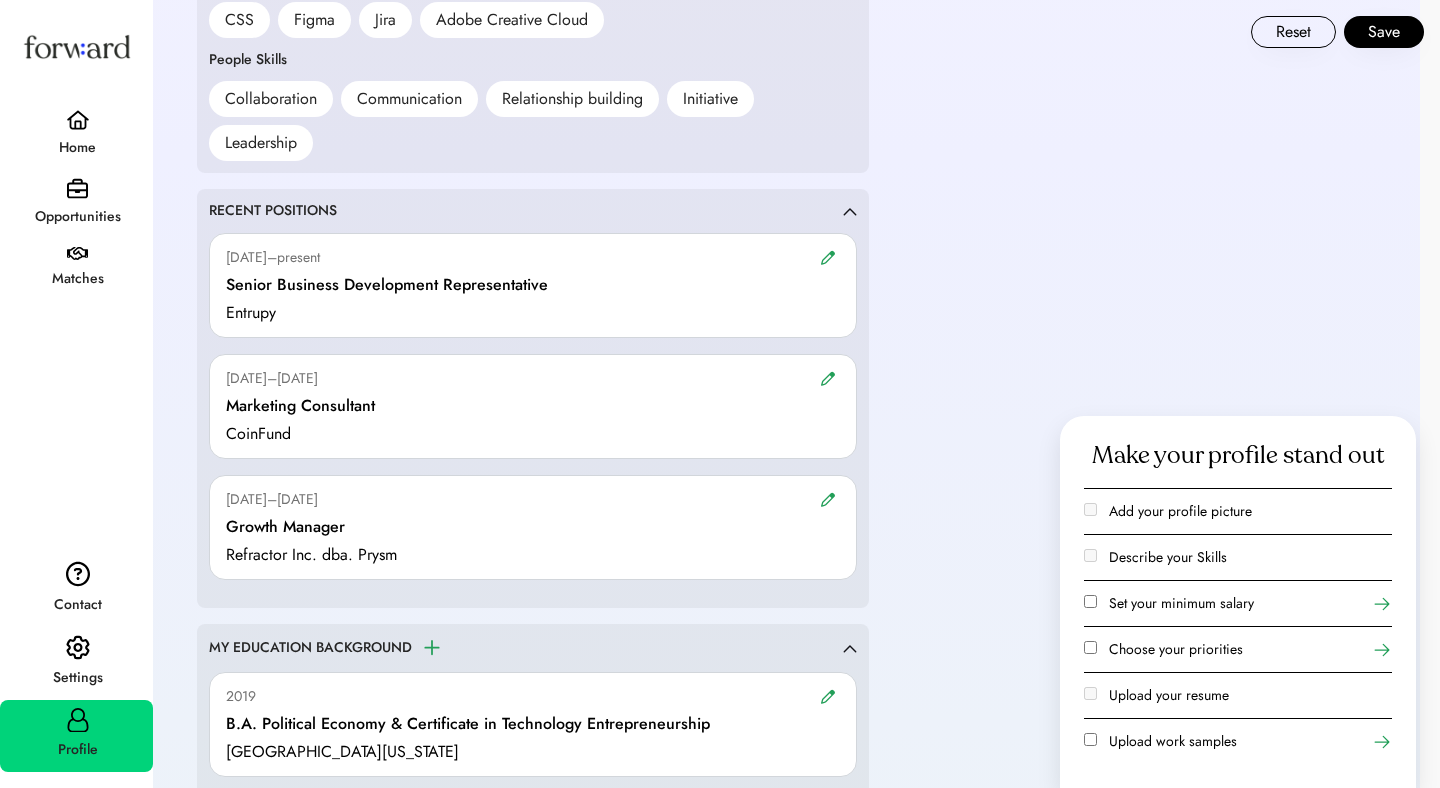 scroll, scrollTop: 1584, scrollLeft: 0, axis: vertical 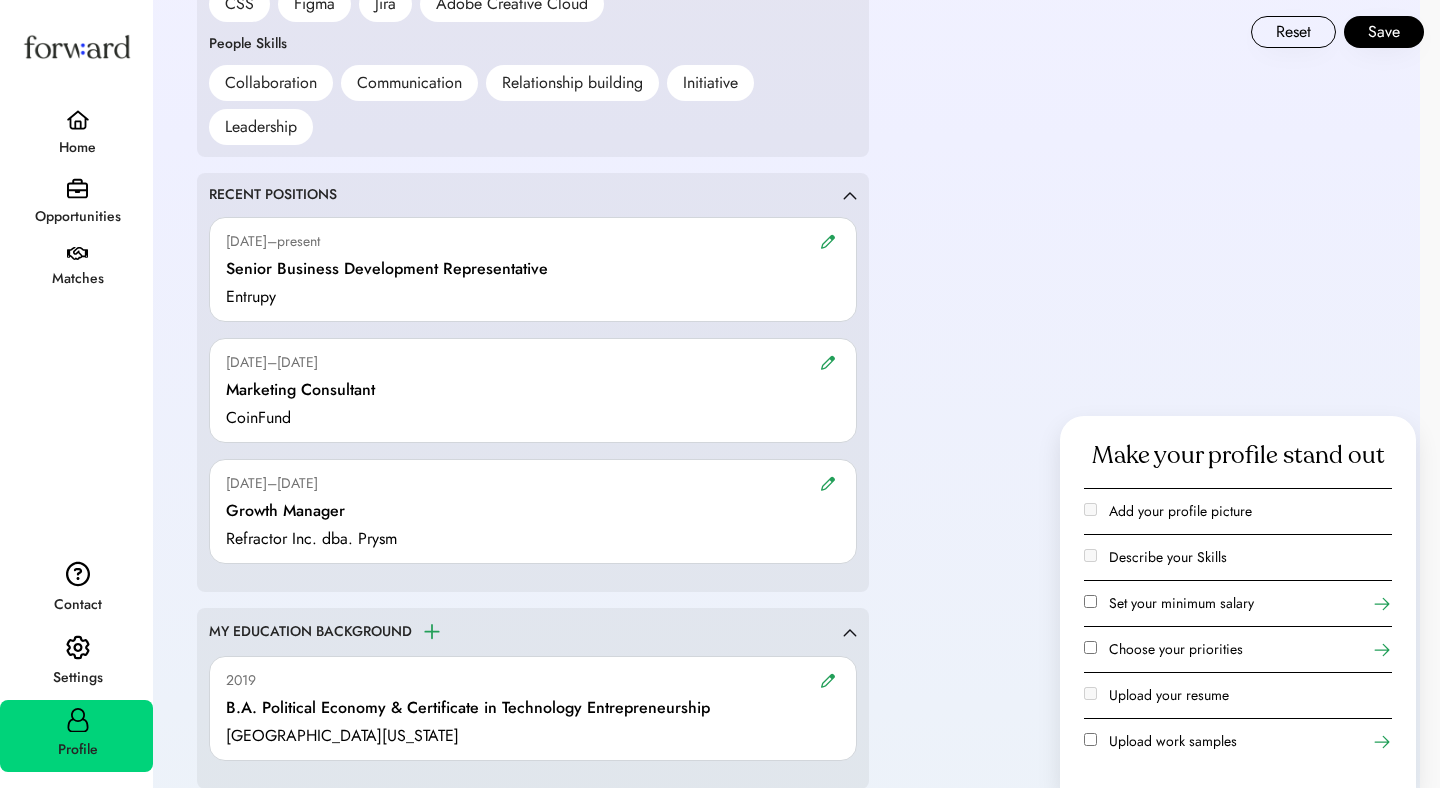 click at bounding box center [828, 483] 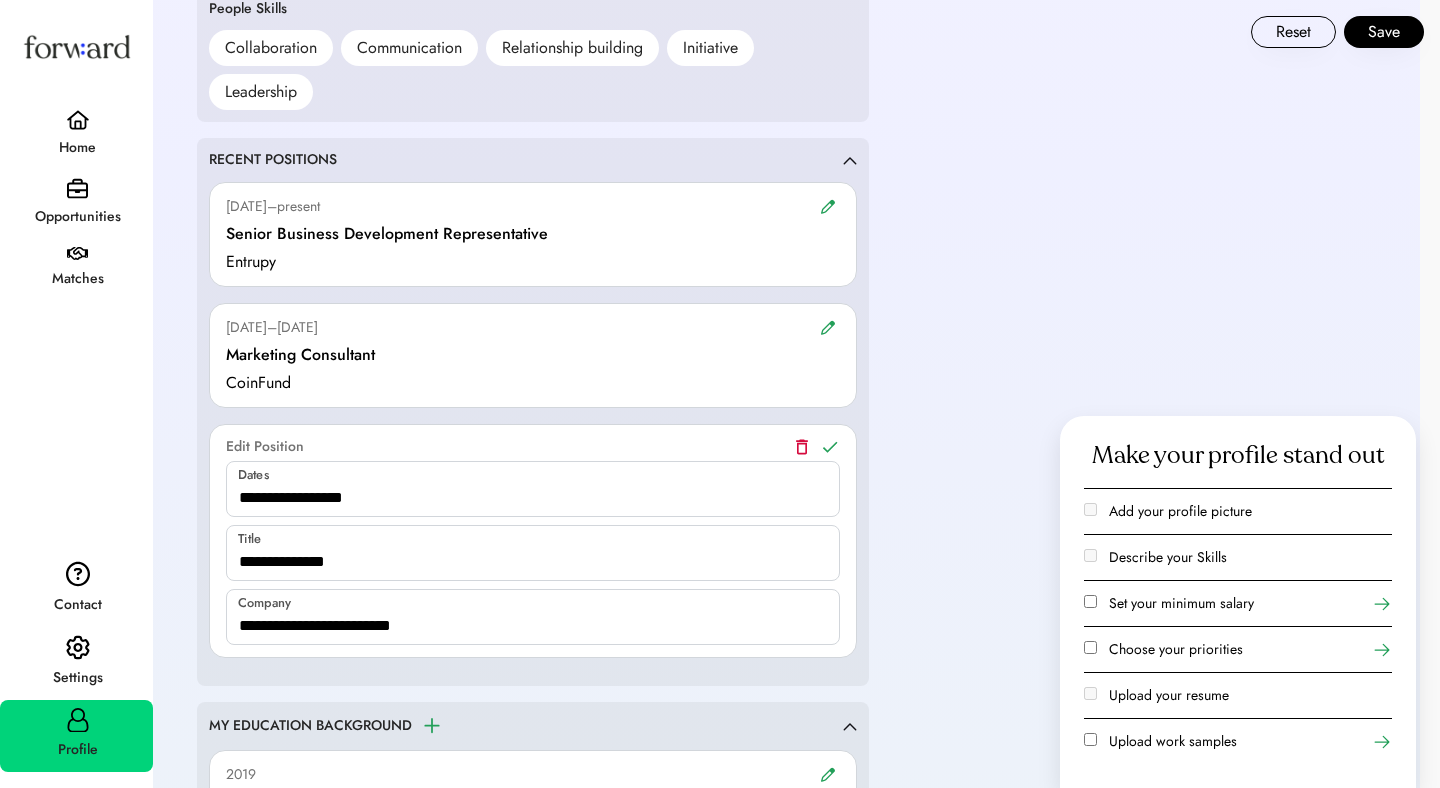 scroll, scrollTop: 1622, scrollLeft: 0, axis: vertical 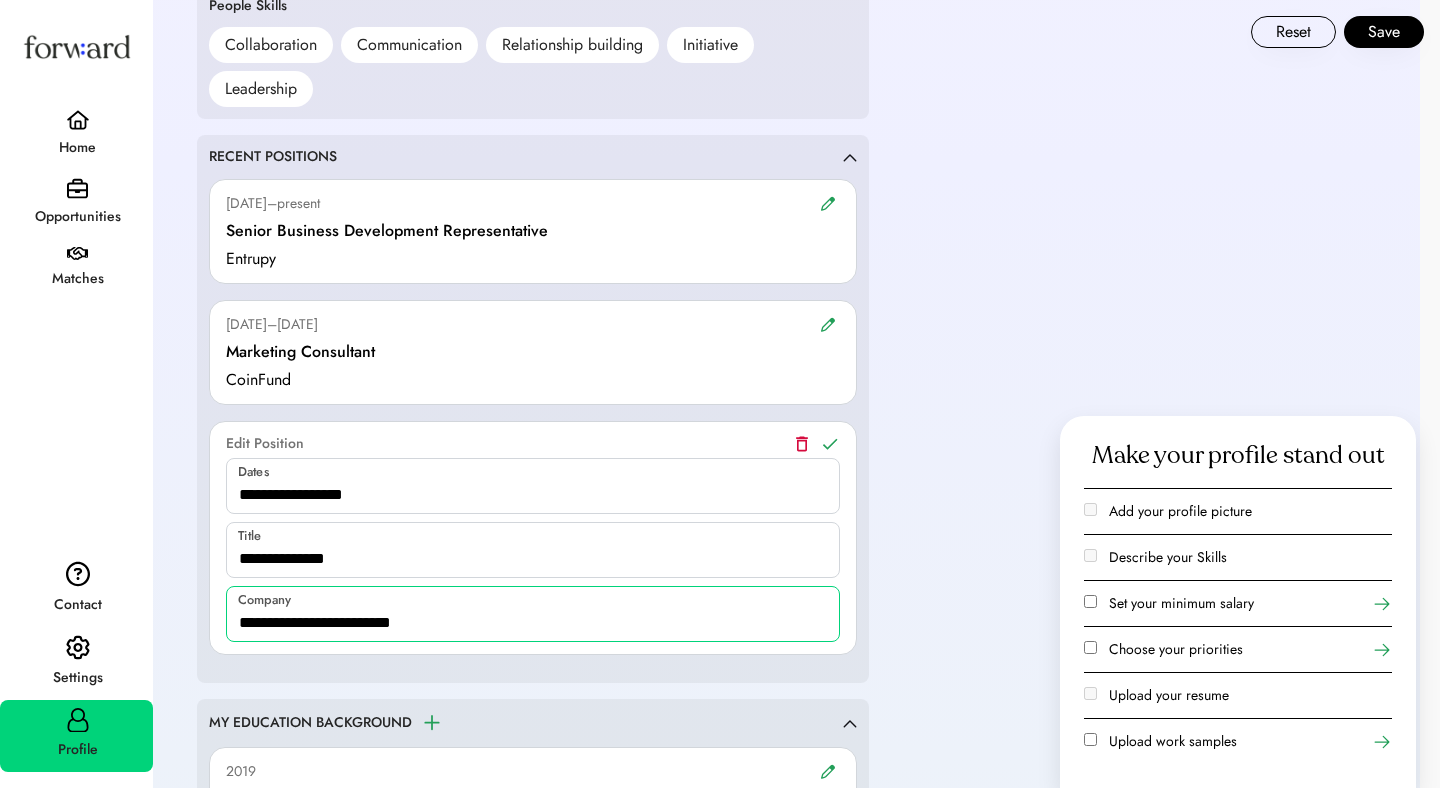 drag, startPoint x: 649, startPoint y: 625, endPoint x: 649, endPoint y: 589, distance: 36 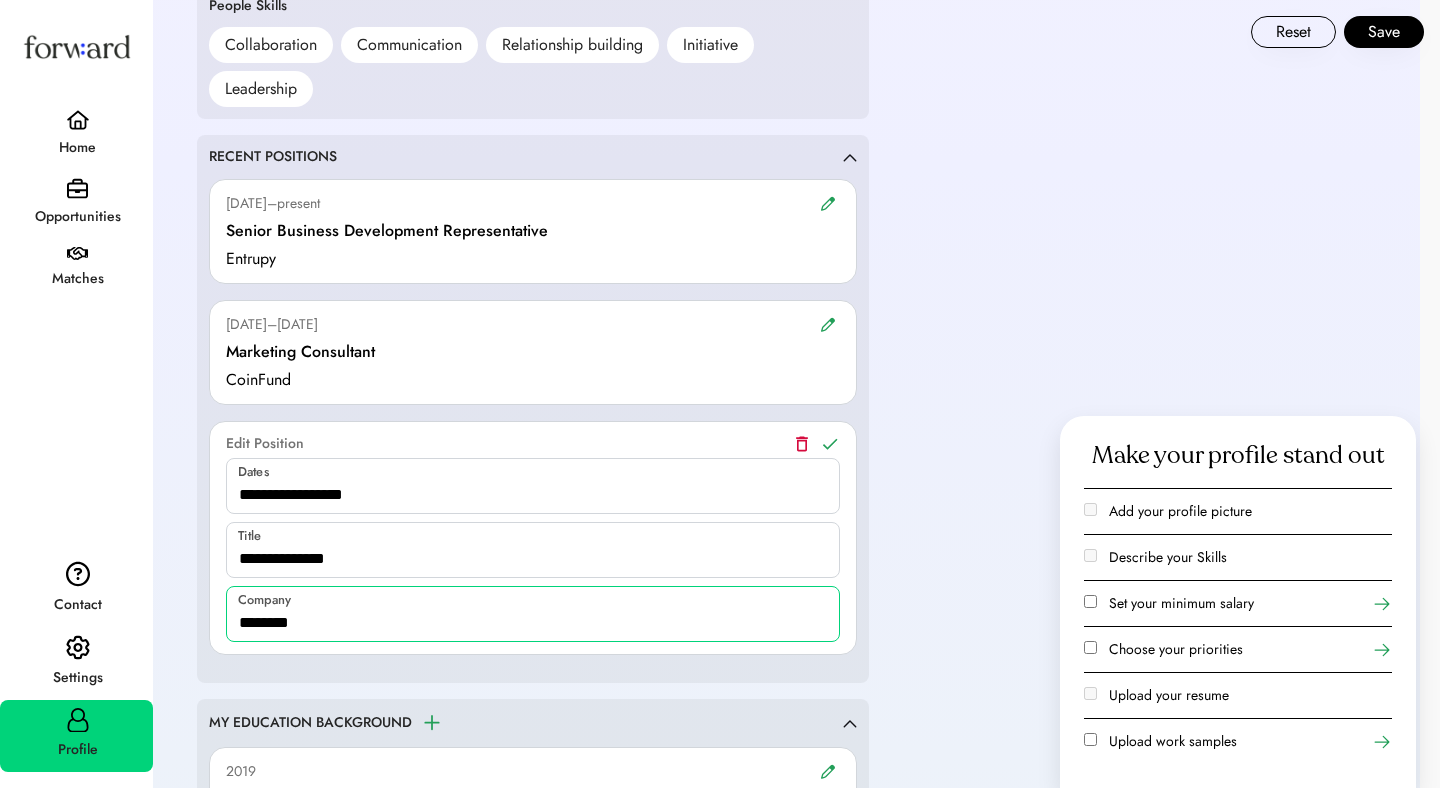 type on "********" 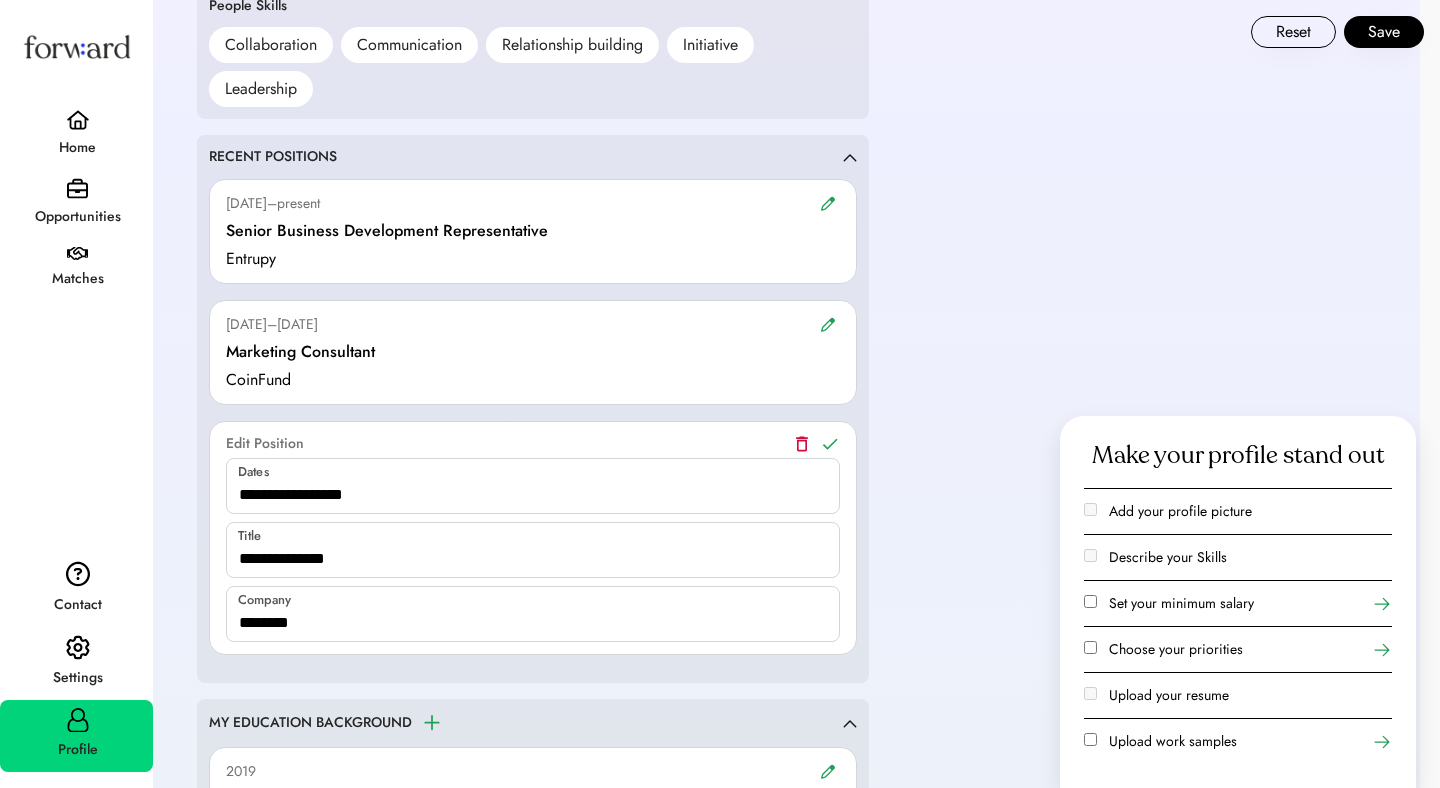 click 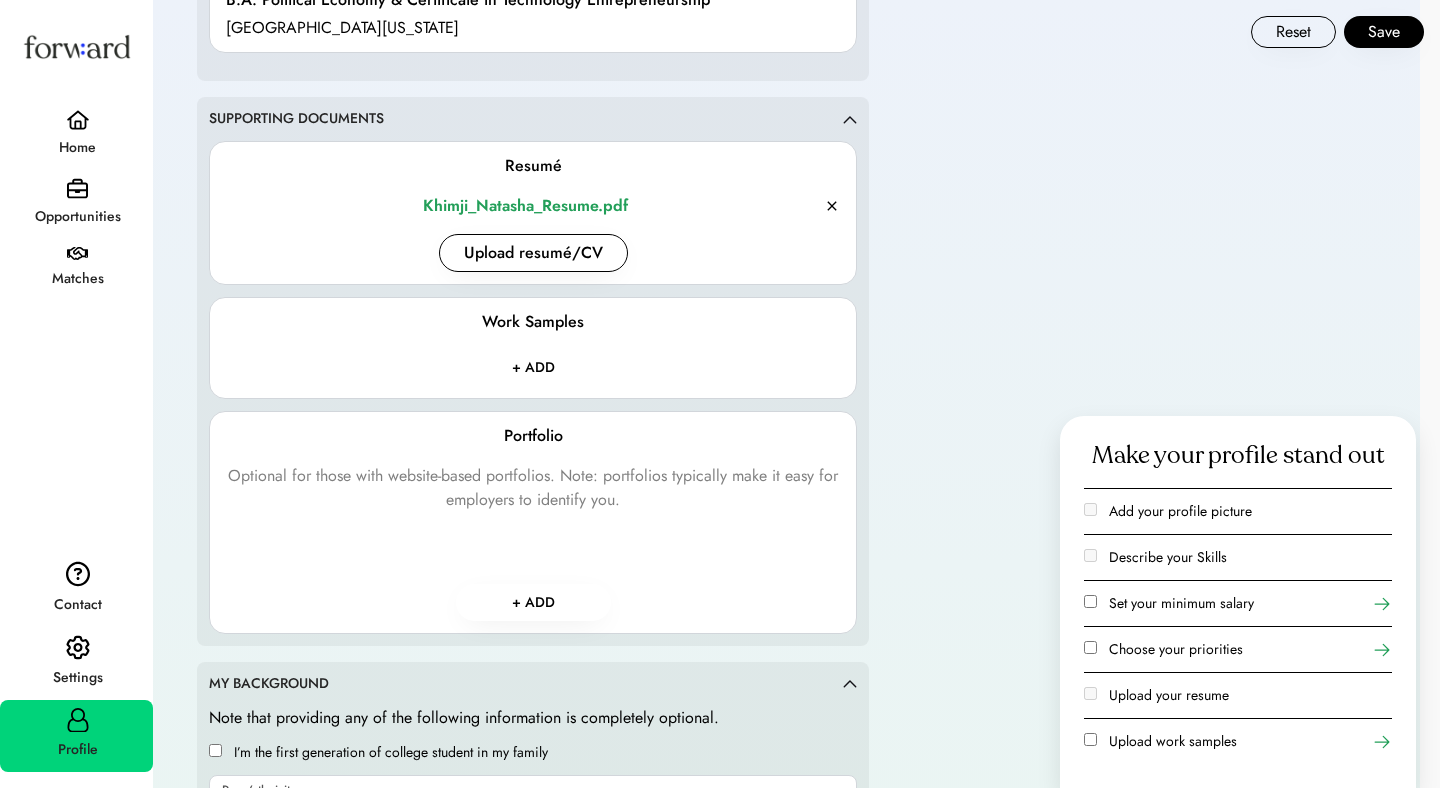 scroll, scrollTop: 2592, scrollLeft: 0, axis: vertical 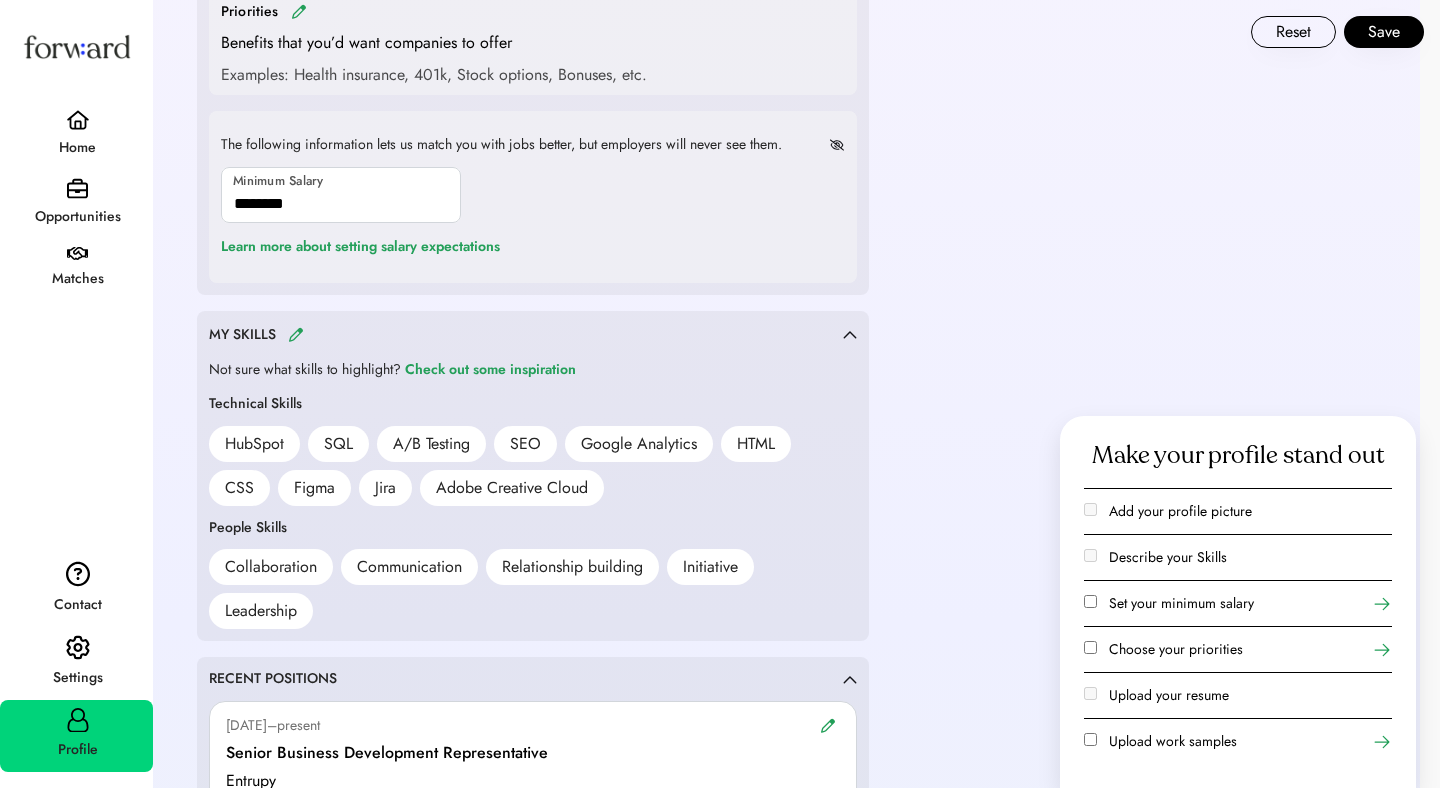 click on "Opportunities" at bounding box center (77, 217) 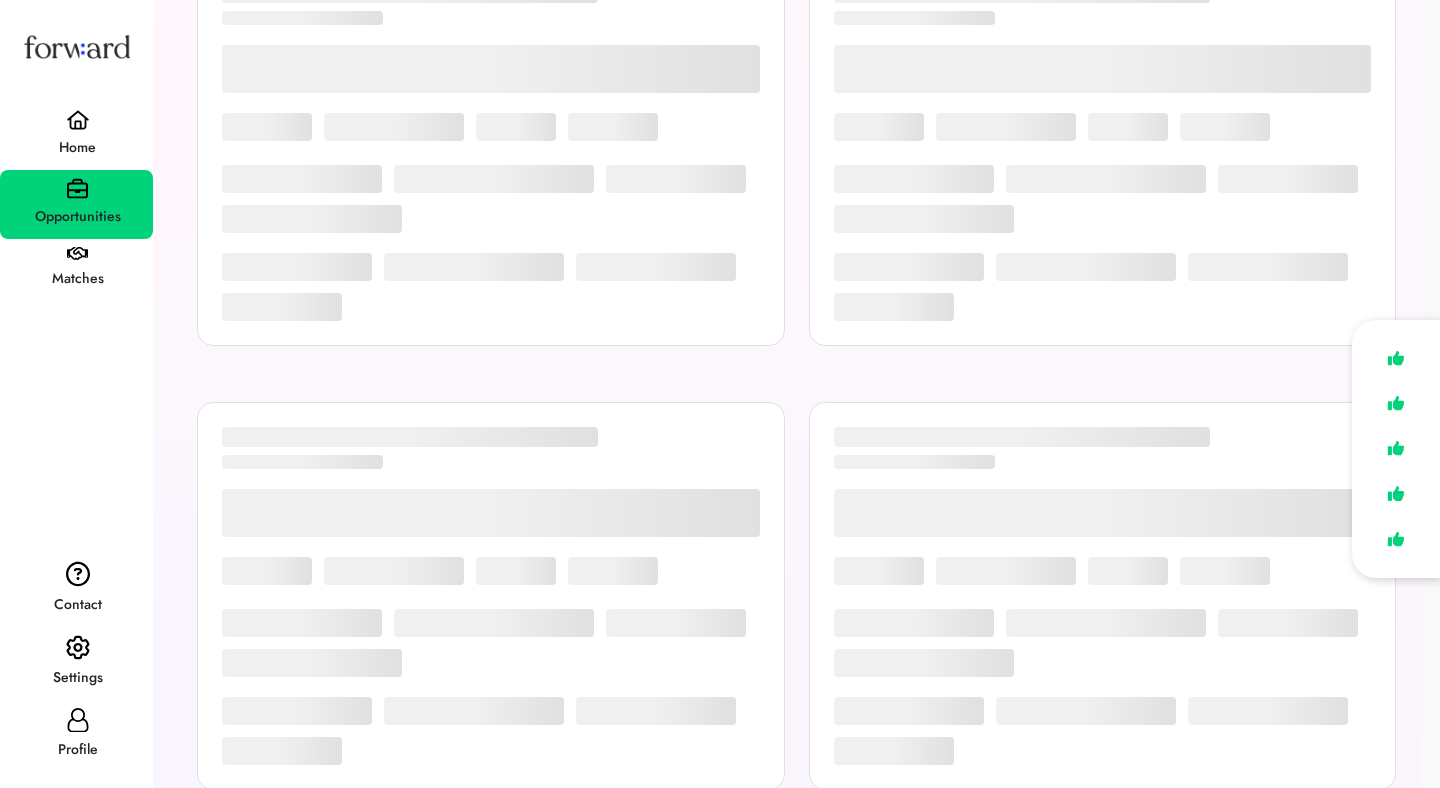 scroll, scrollTop: 20, scrollLeft: 0, axis: vertical 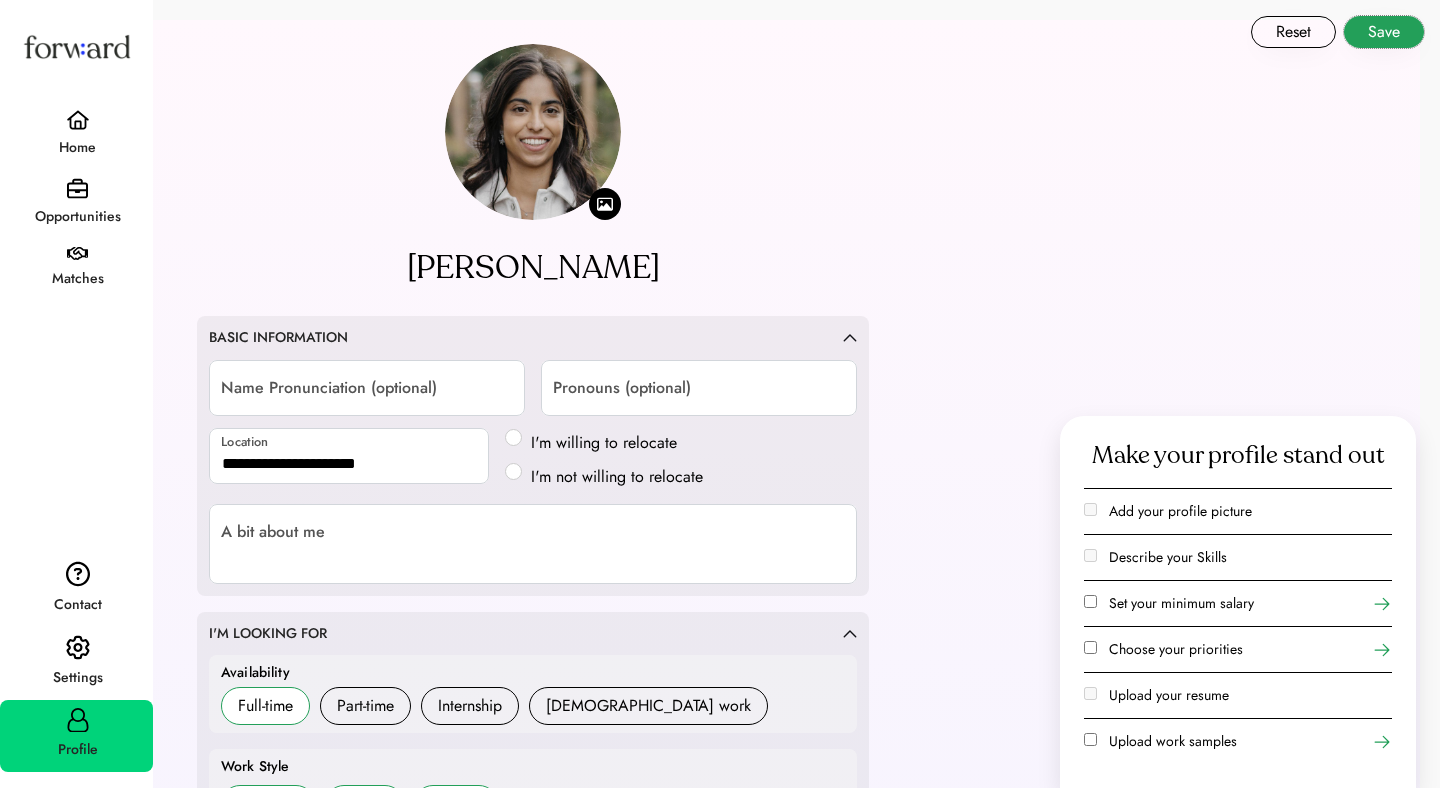 click on "Save" at bounding box center [1384, 32] 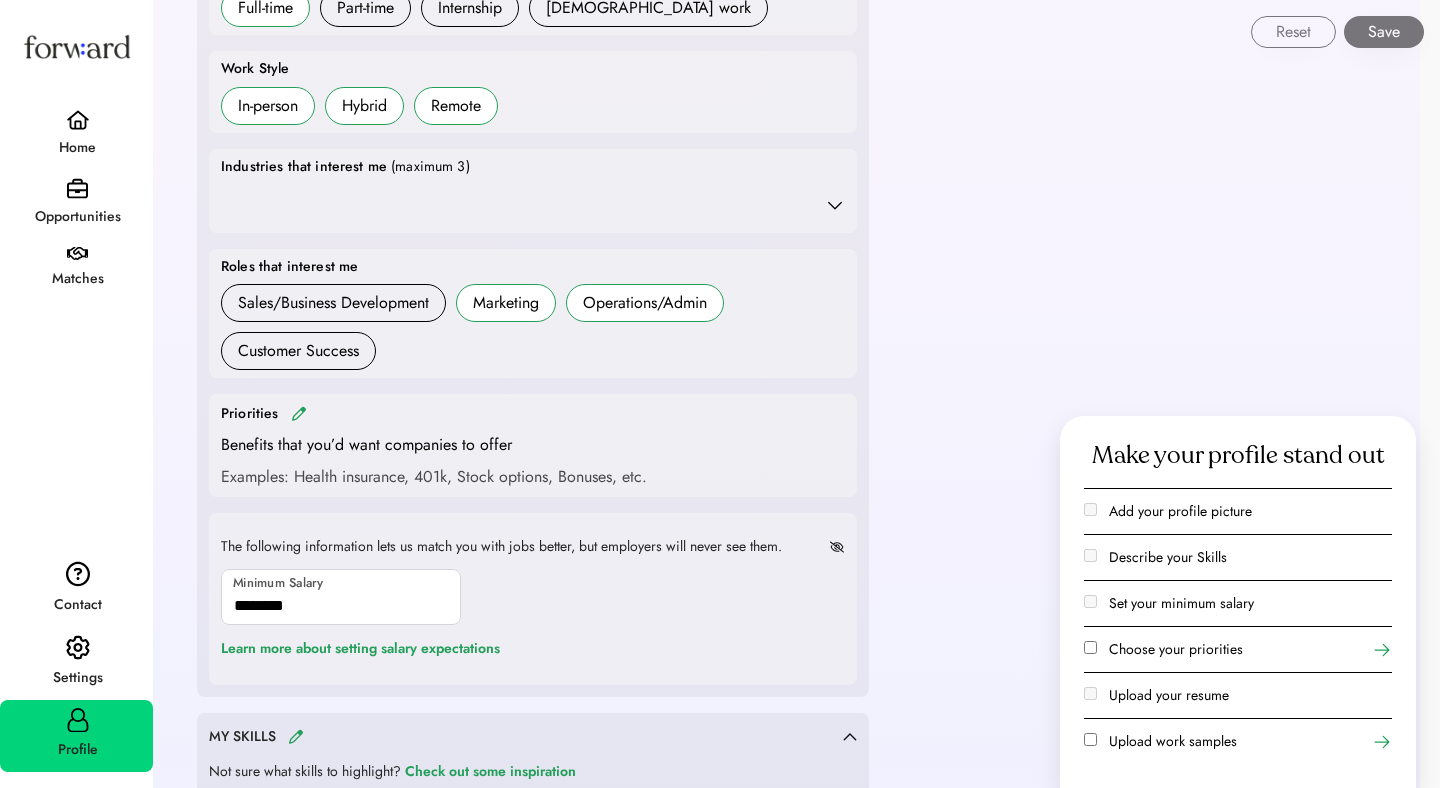 scroll, scrollTop: 702, scrollLeft: 0, axis: vertical 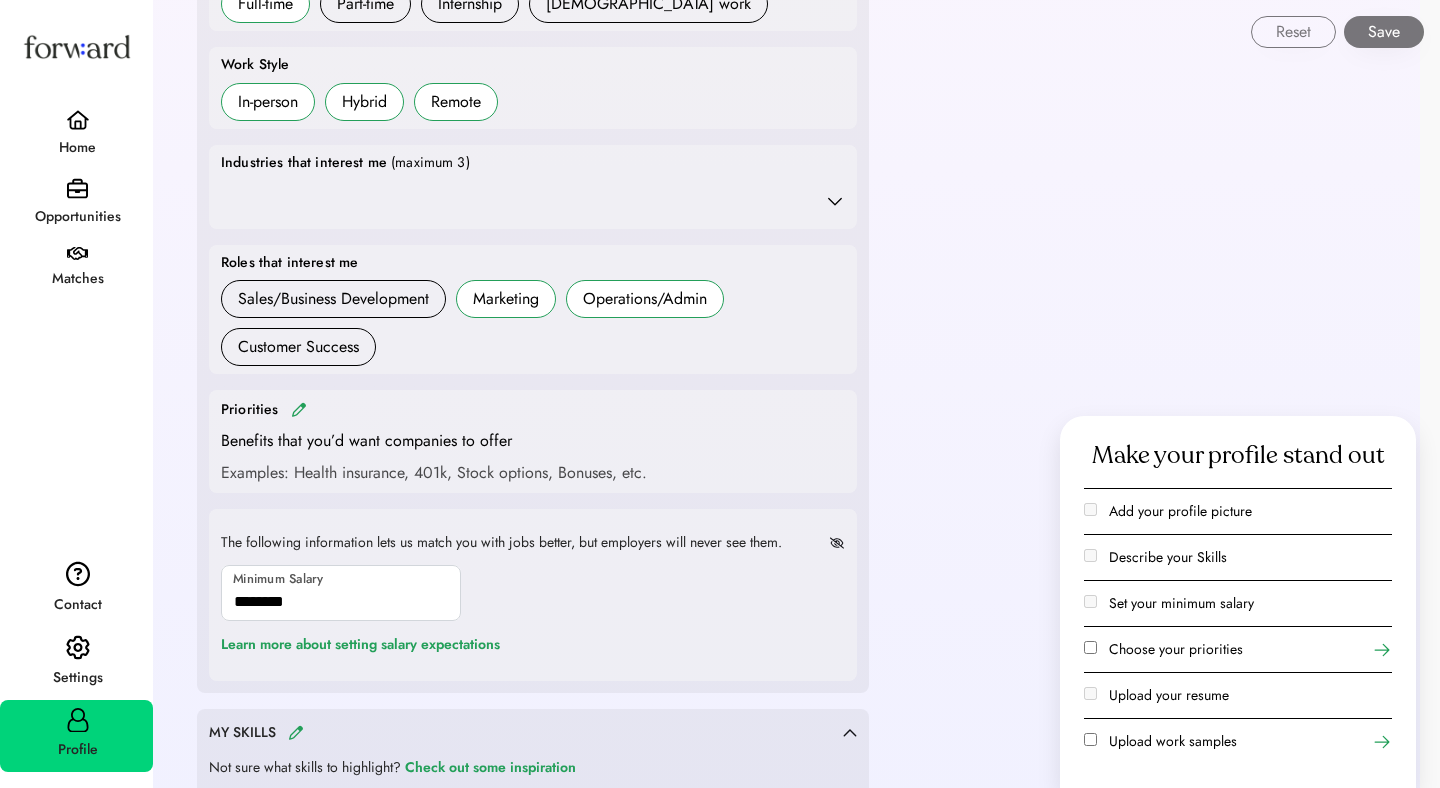 click at bounding box center (78, 120) 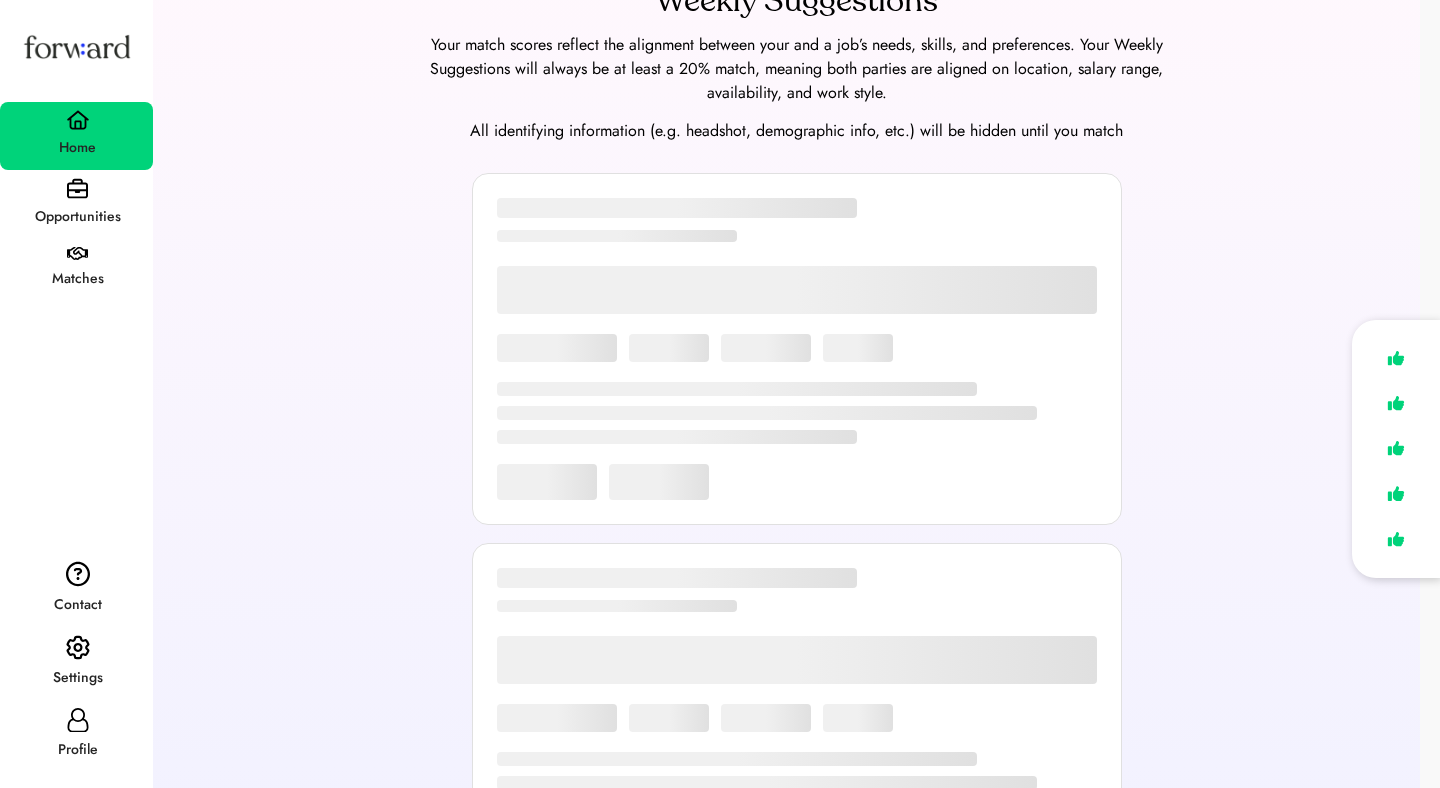scroll, scrollTop: 20, scrollLeft: 0, axis: vertical 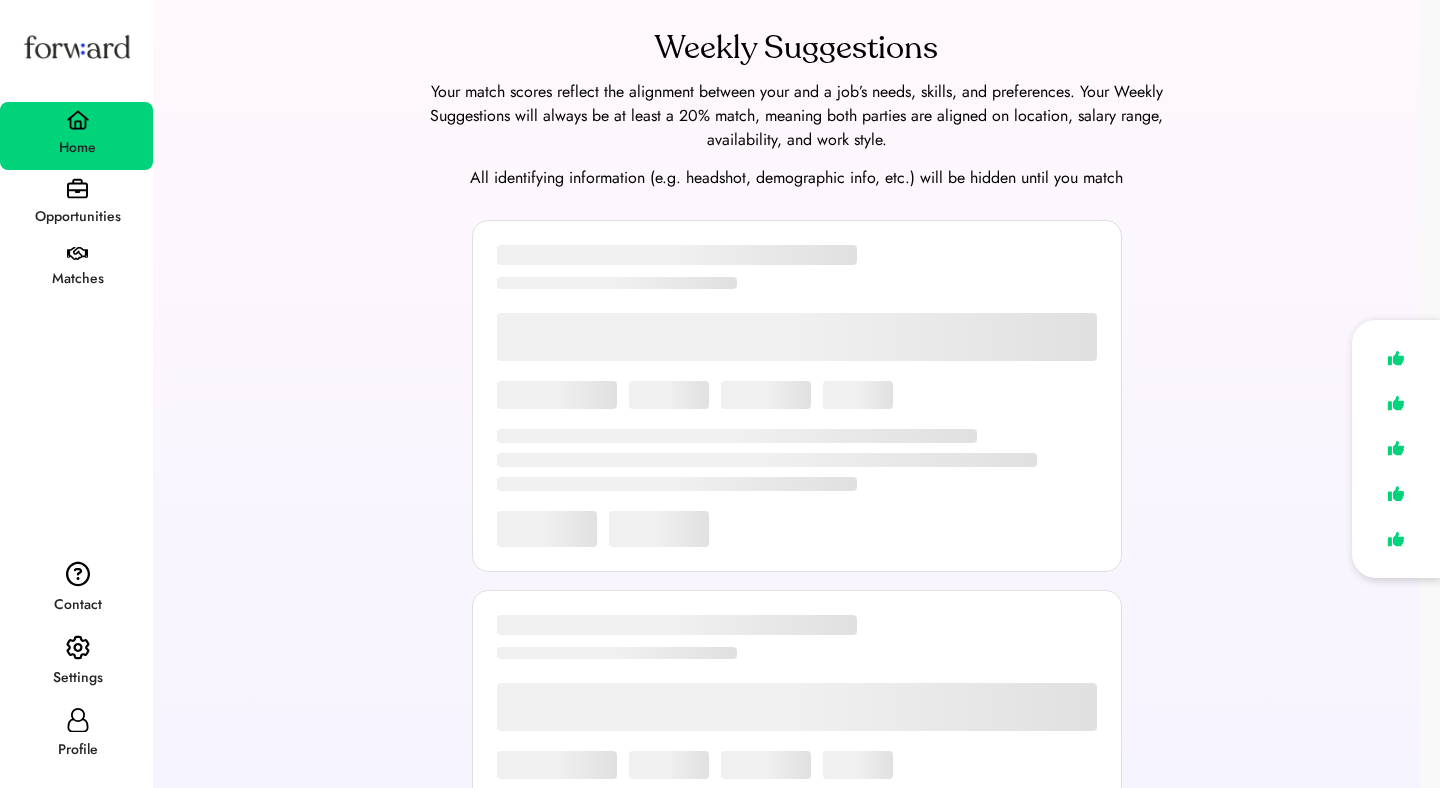 click on "Opportunities" at bounding box center (77, 217) 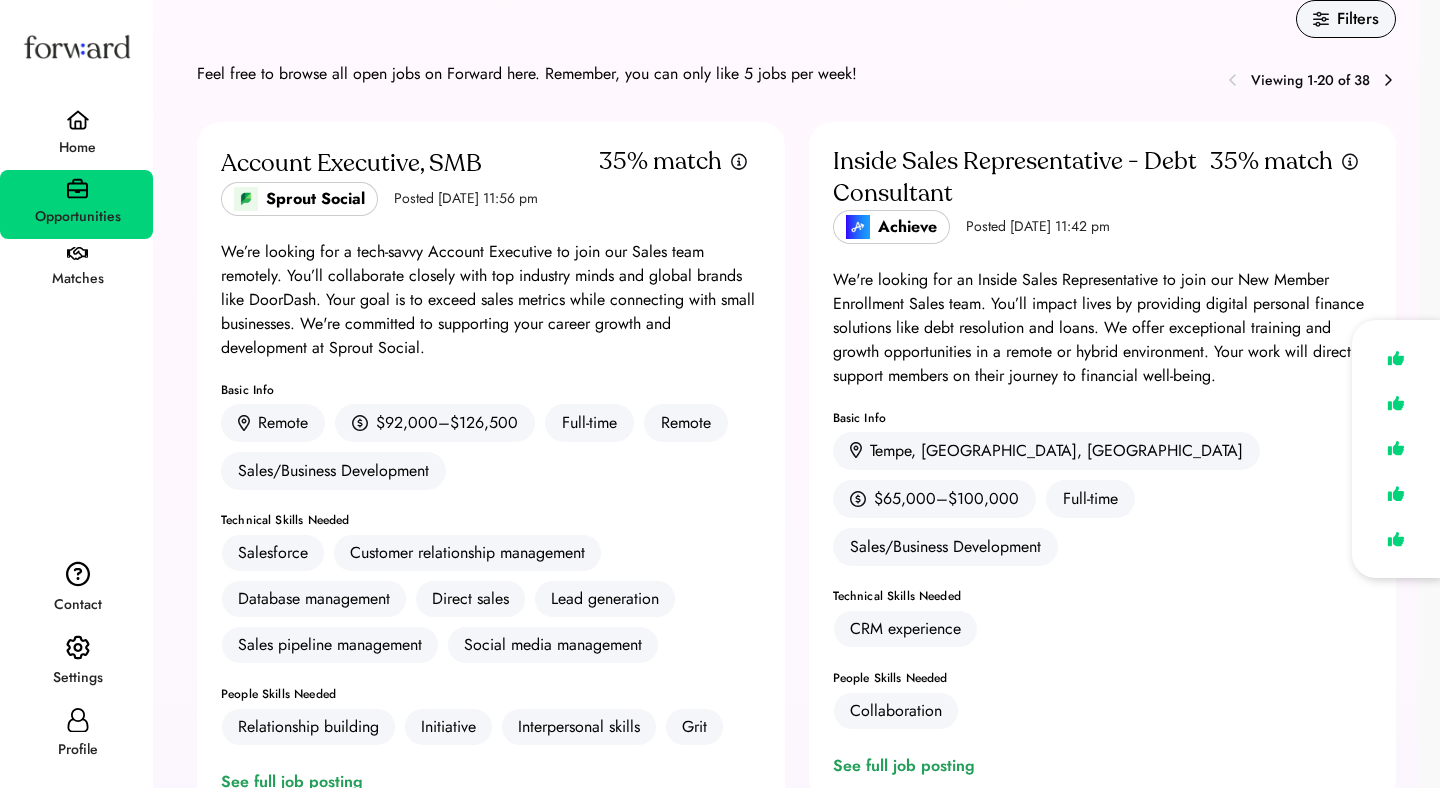 scroll, scrollTop: 47, scrollLeft: 0, axis: vertical 